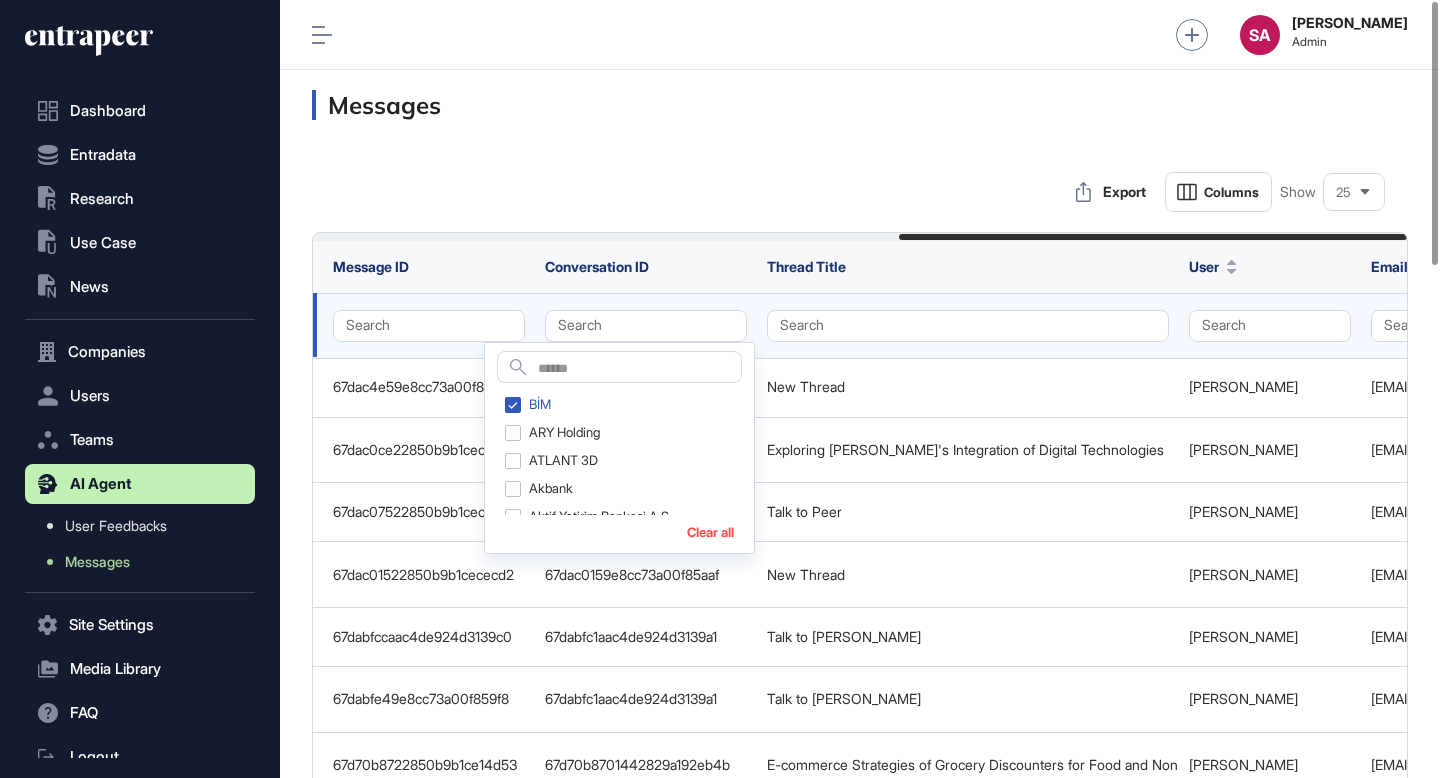 scroll, scrollTop: 0, scrollLeft: 0, axis: both 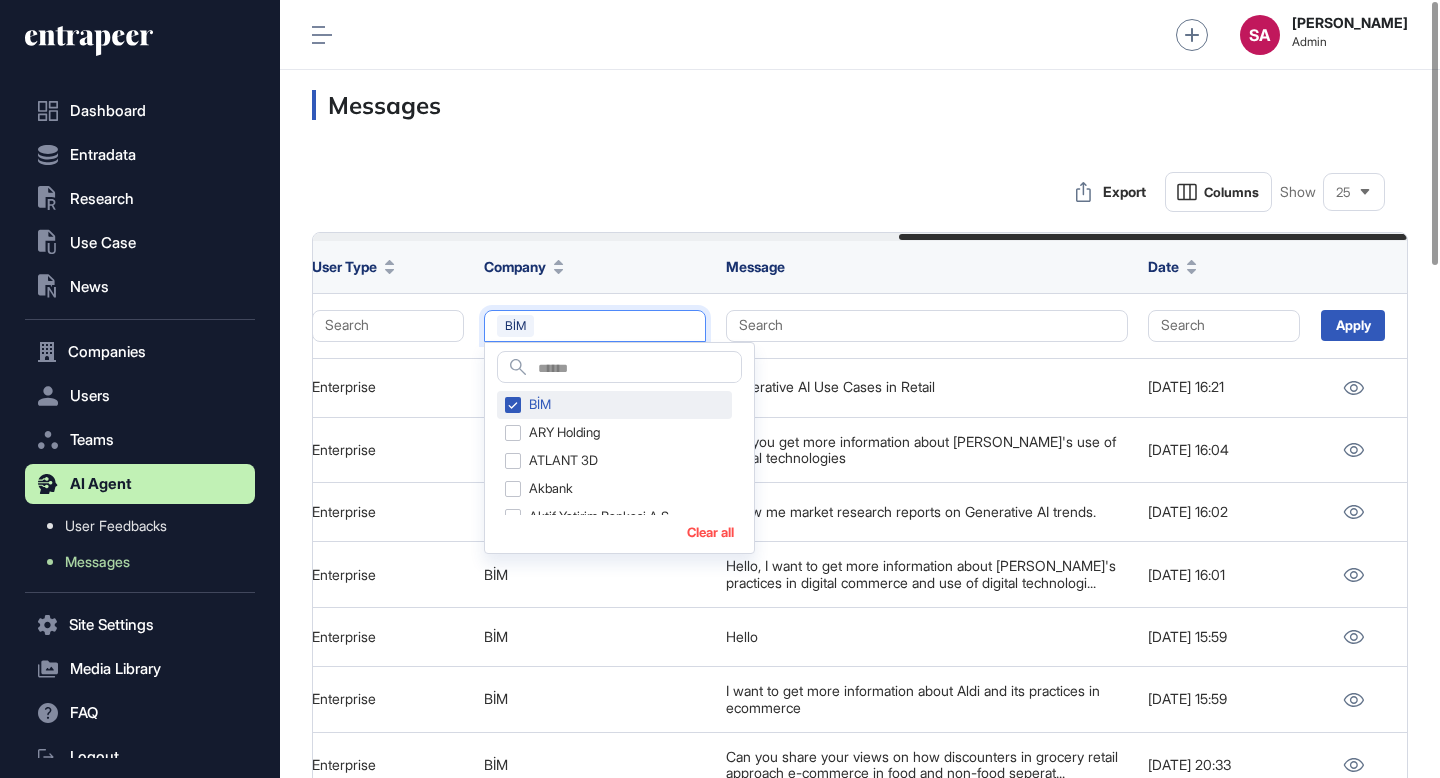 click on "BİM" at bounding box center (614, 405) 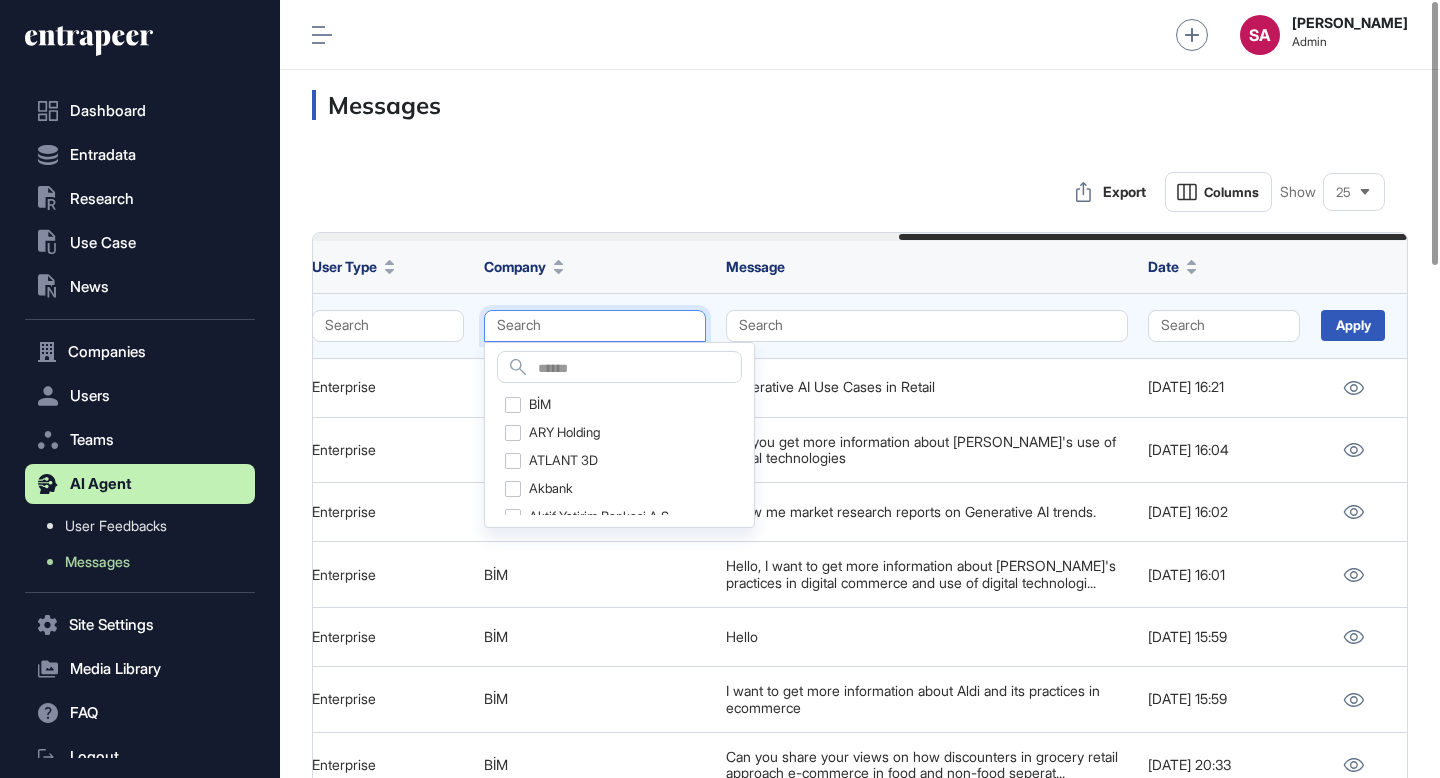 click on "Search" 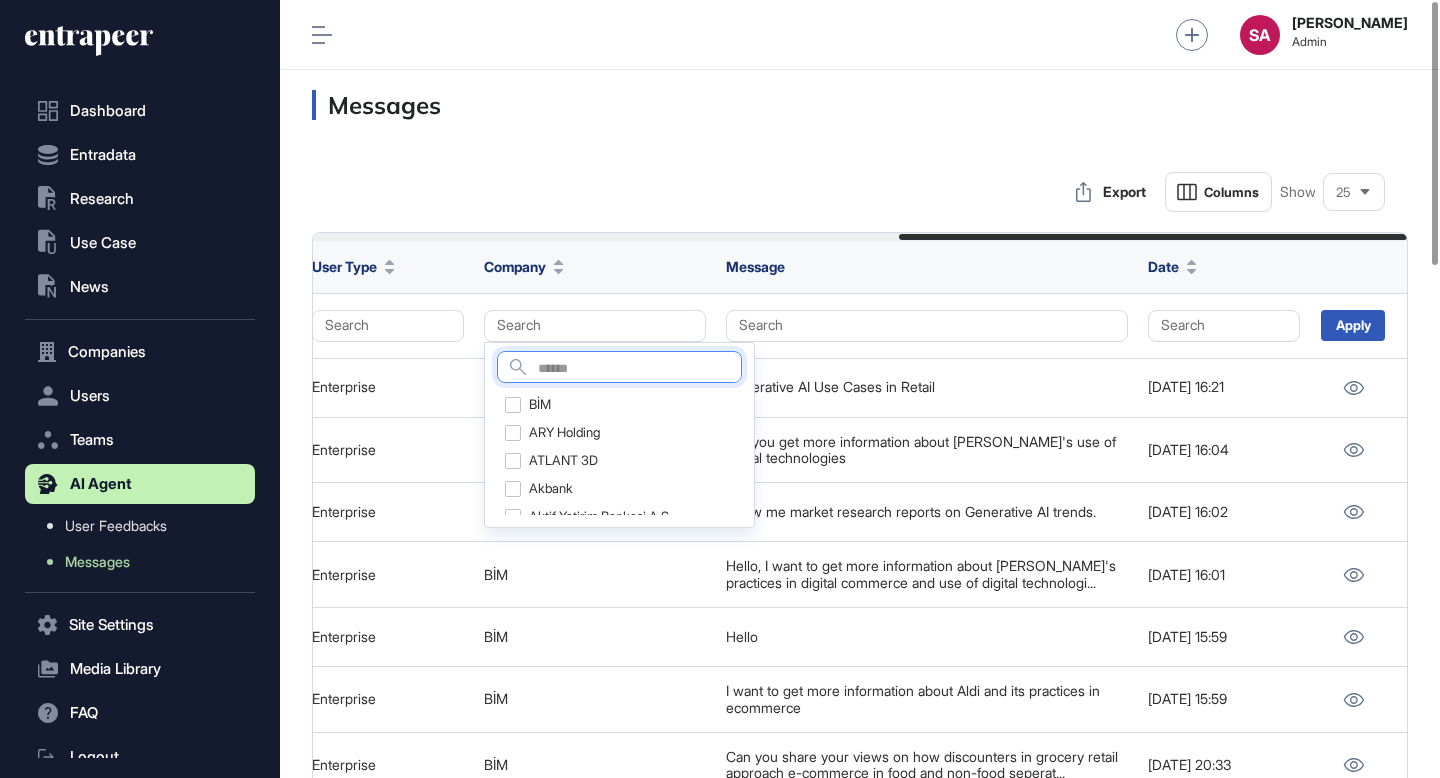 click at bounding box center (639, 369) 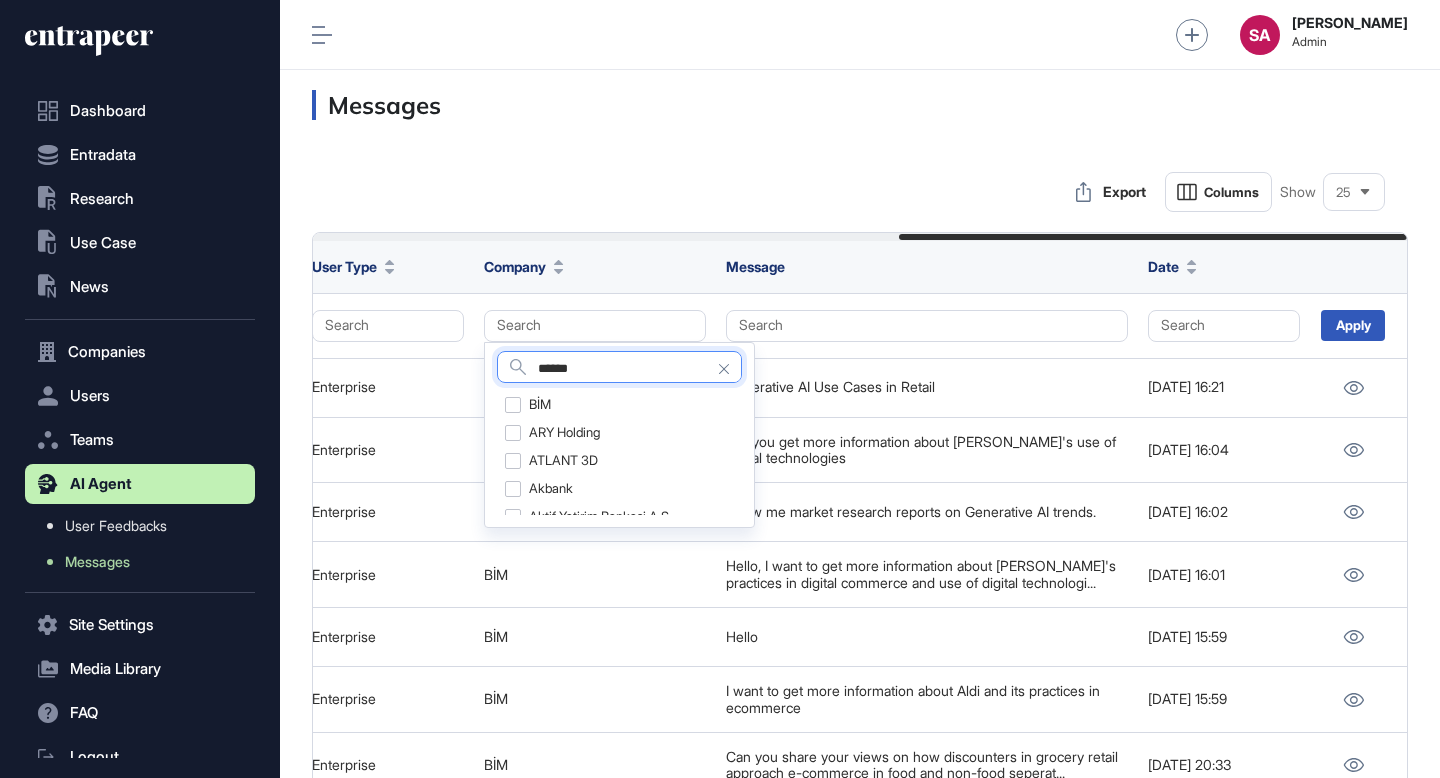 type on "******" 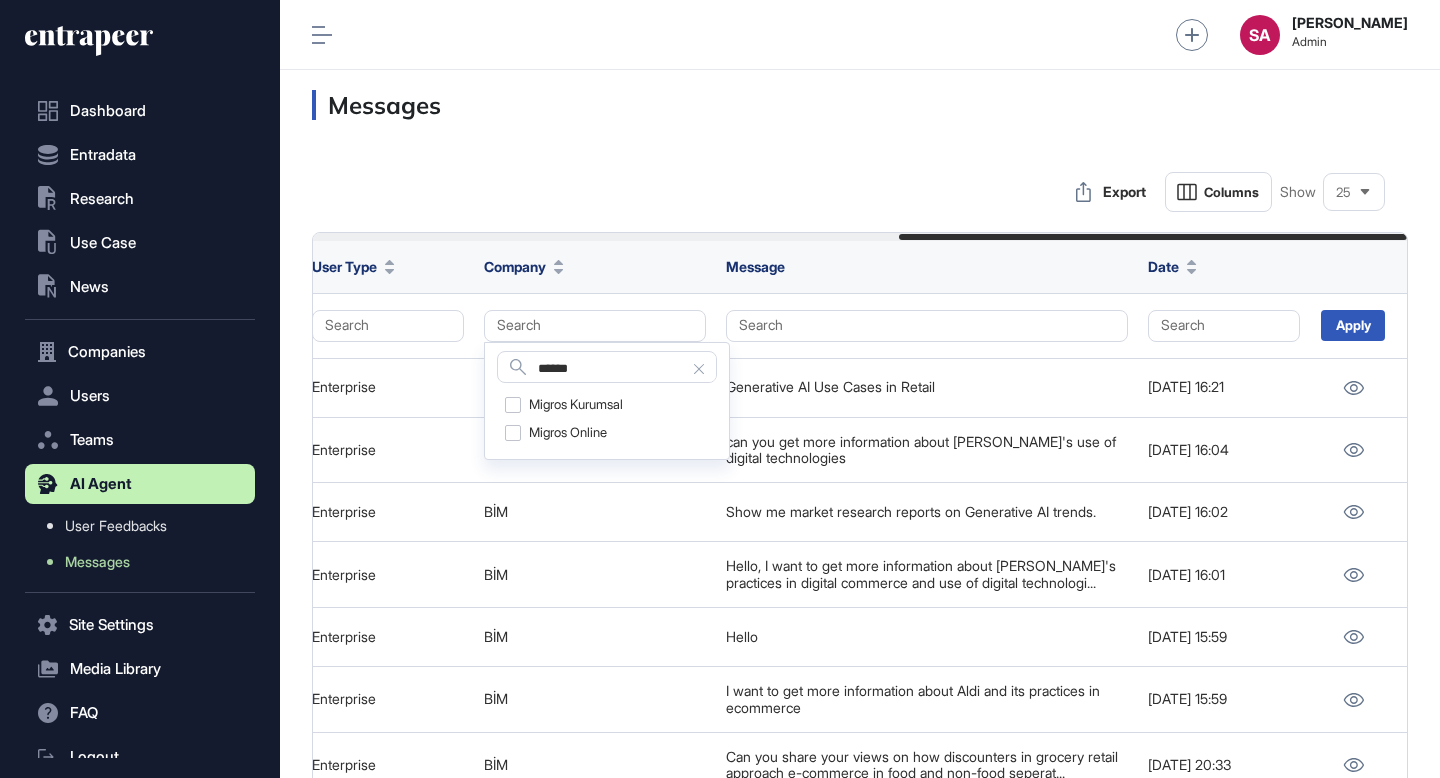click on "Migros Kurumsal" at bounding box center [607, 405] 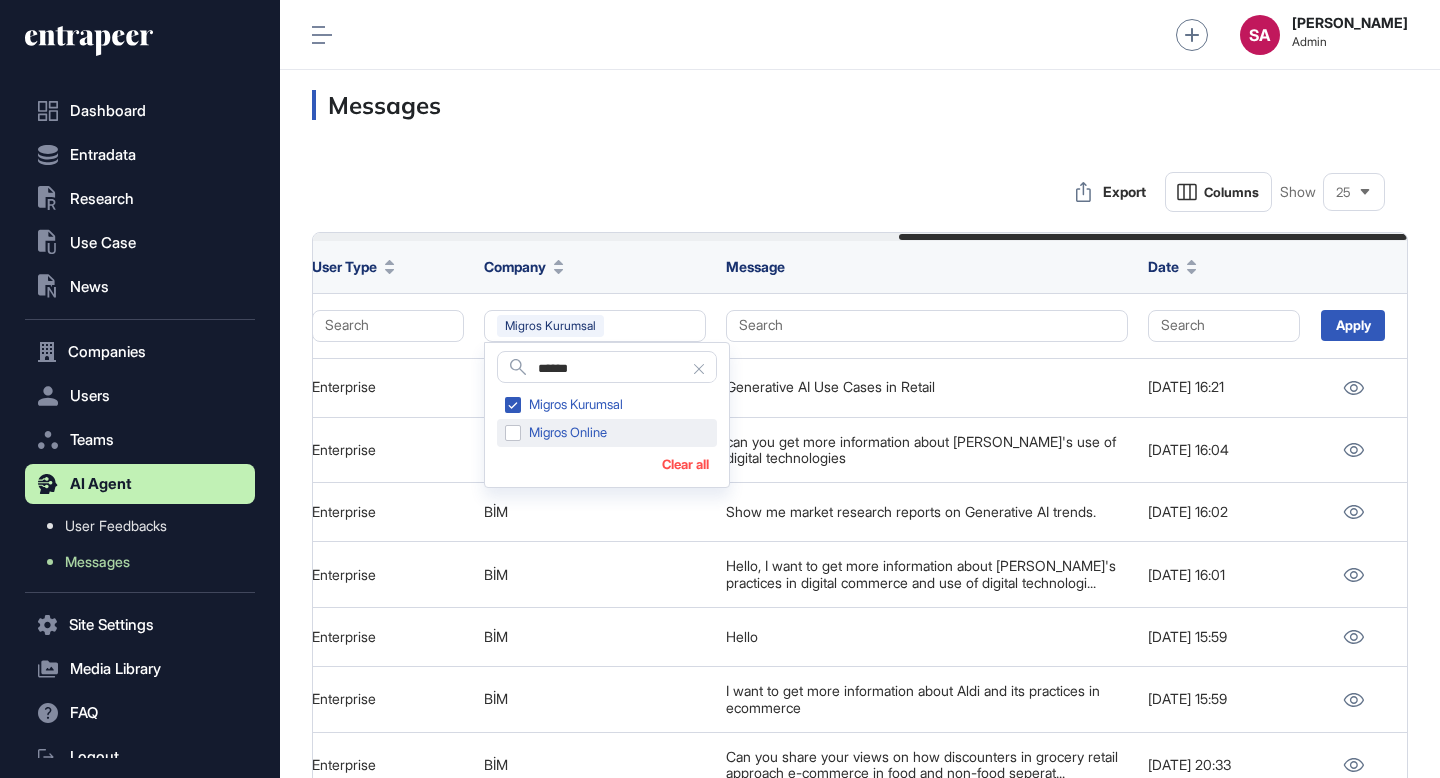 click on "Migros Online" at bounding box center [607, 433] 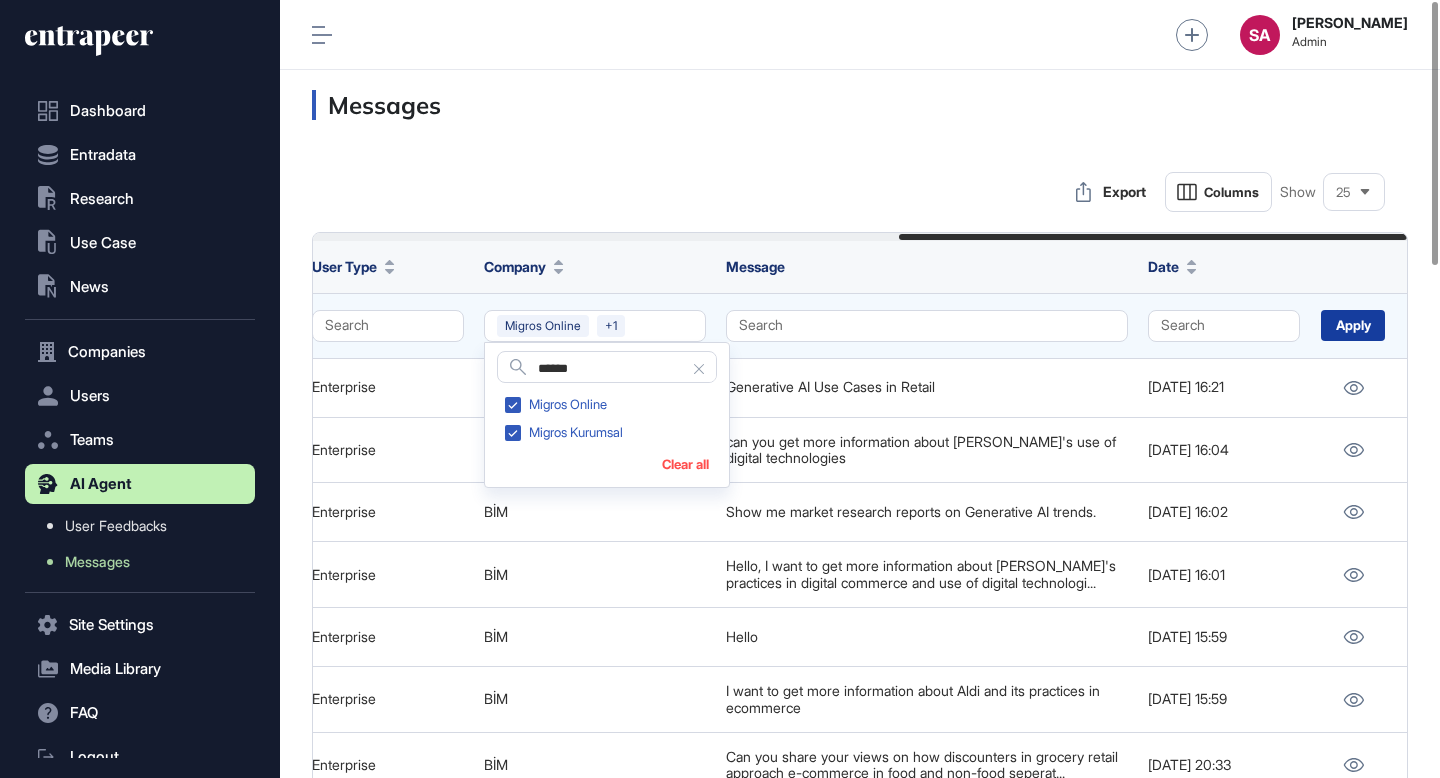 click on "Apply" at bounding box center (1353, 325) 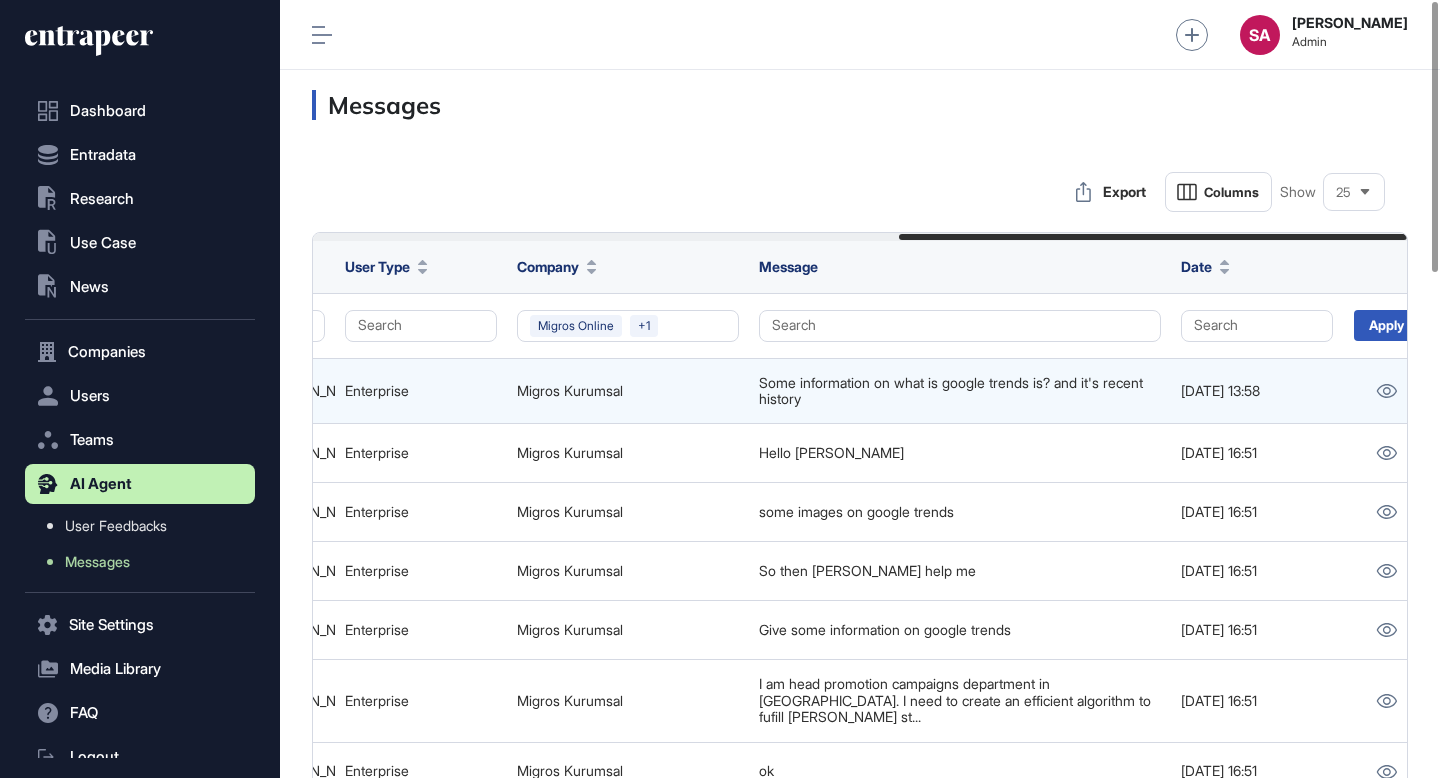 scroll, scrollTop: 0, scrollLeft: 1261, axis: horizontal 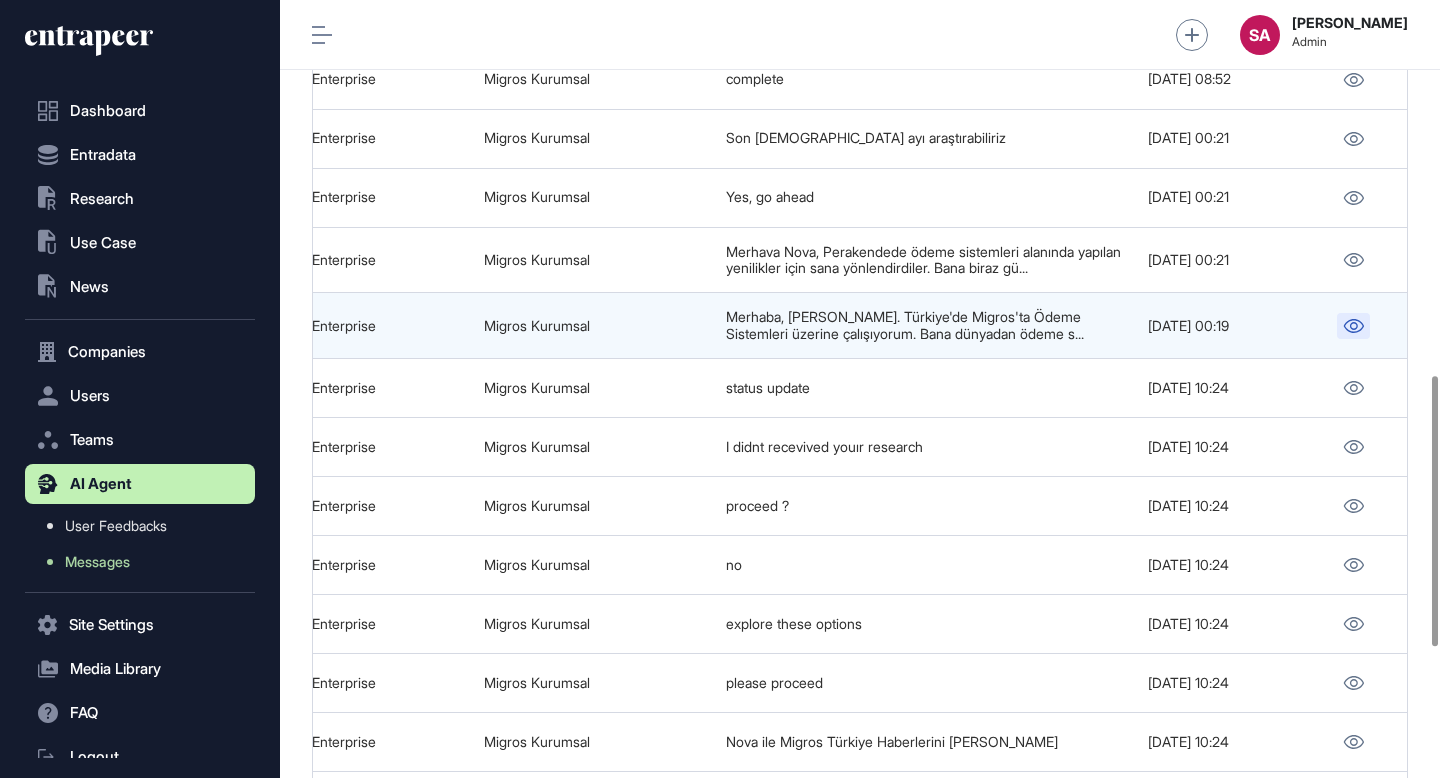 click 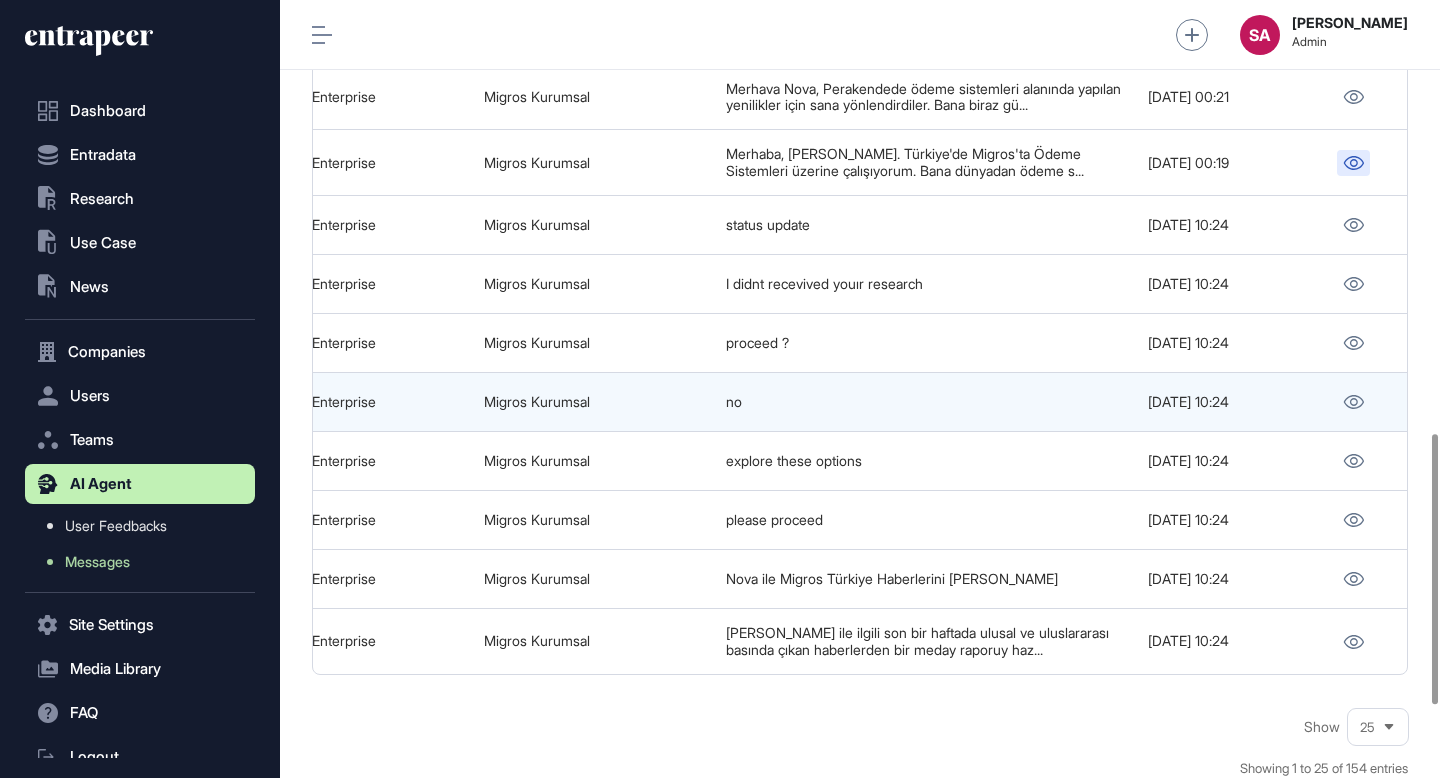 scroll, scrollTop: 1250, scrollLeft: 0, axis: vertical 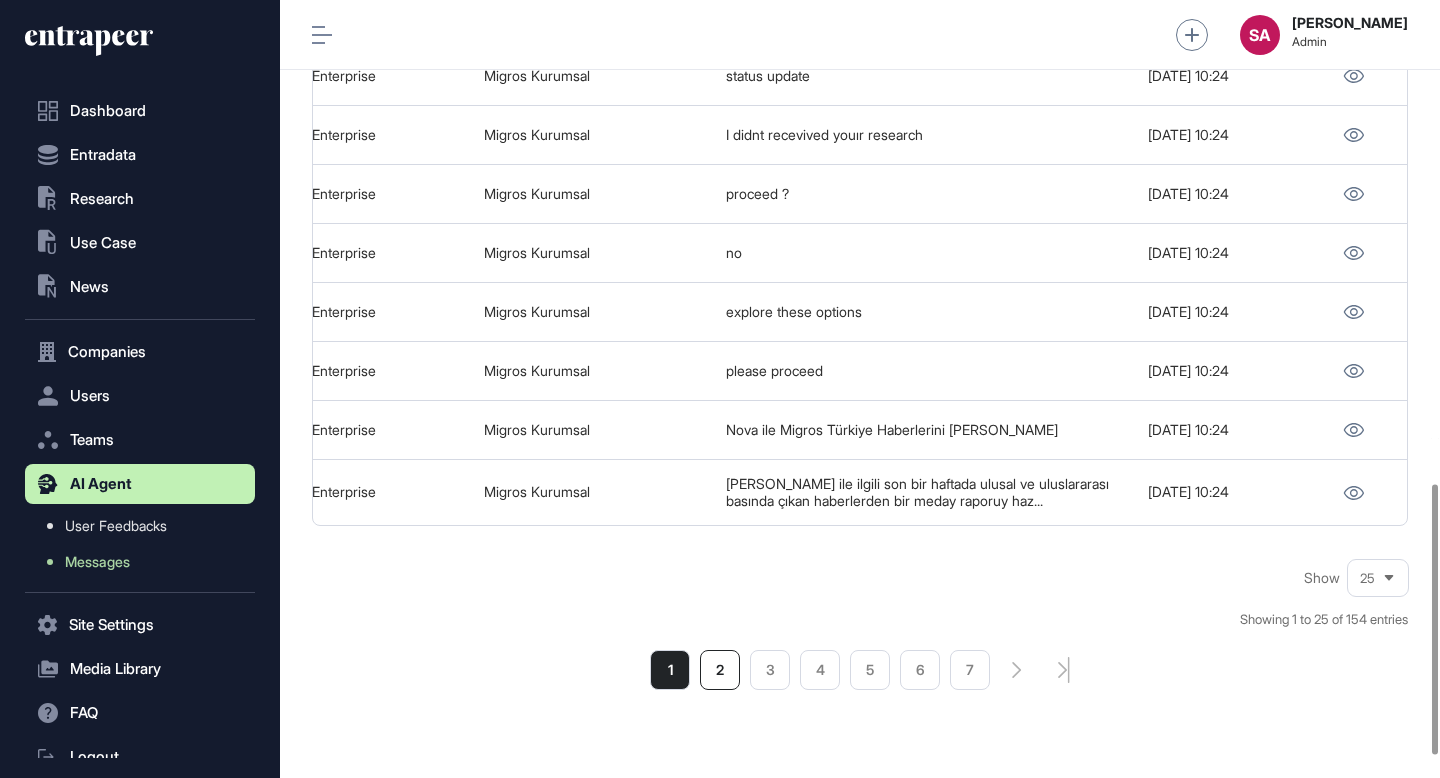 click on "2" at bounding box center [720, 670] 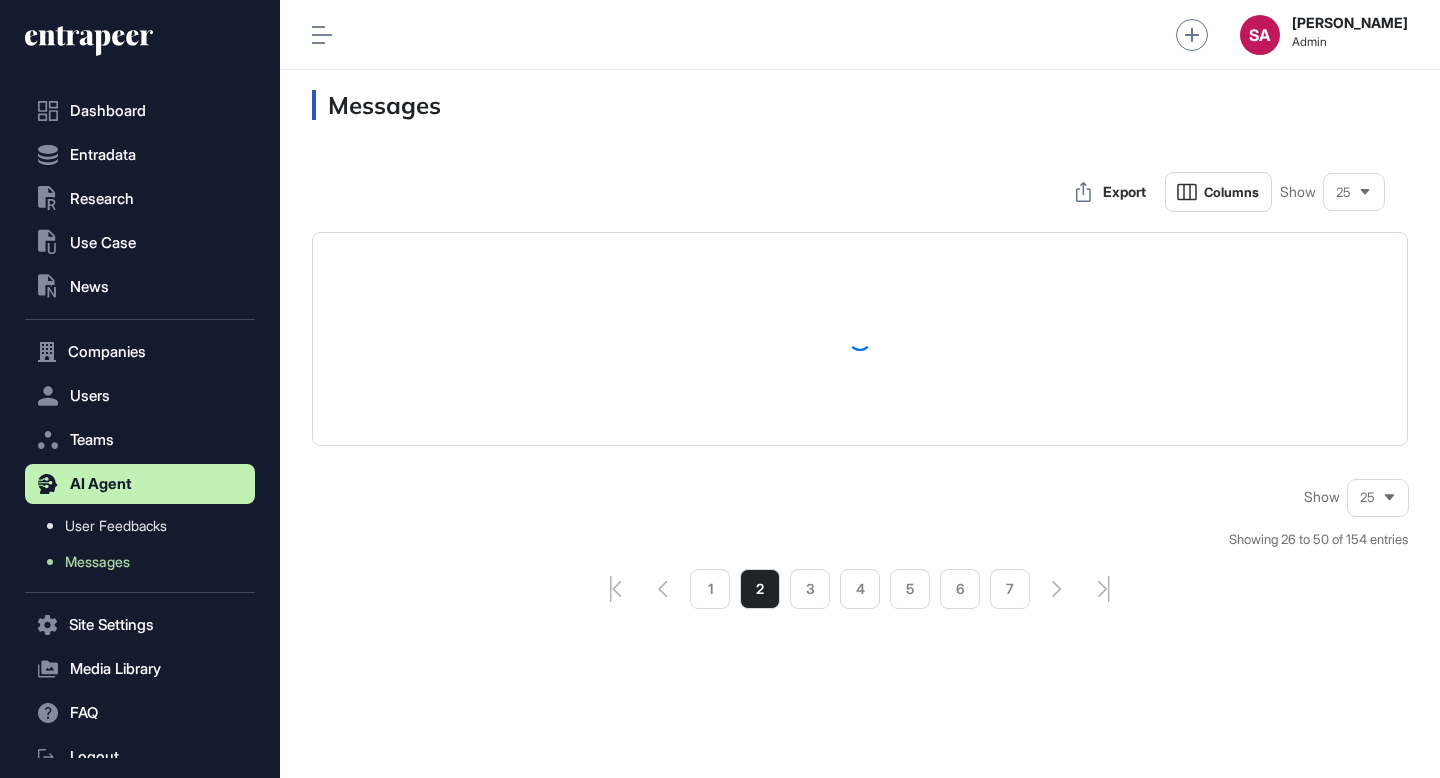 scroll, scrollTop: 0, scrollLeft: 0, axis: both 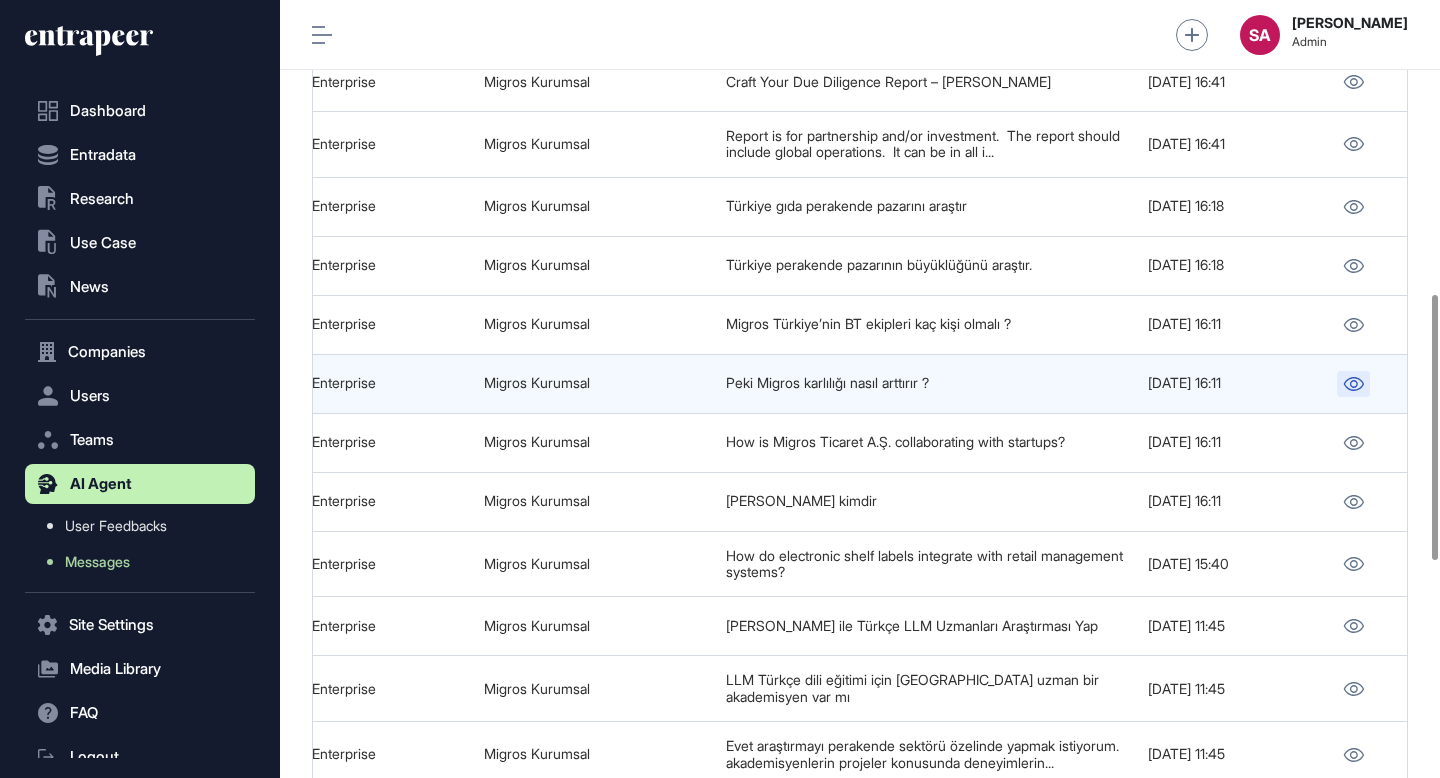 click 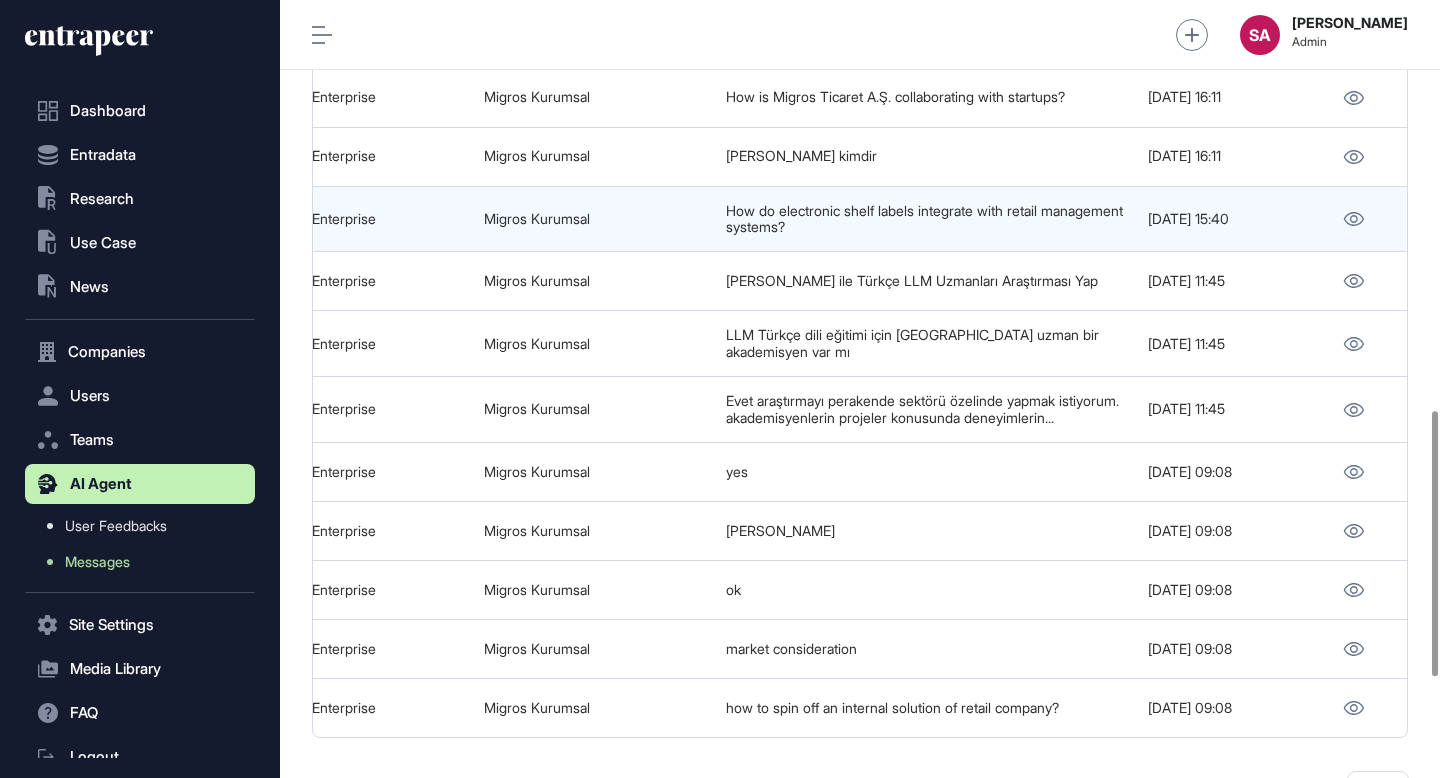 scroll, scrollTop: 1213, scrollLeft: 0, axis: vertical 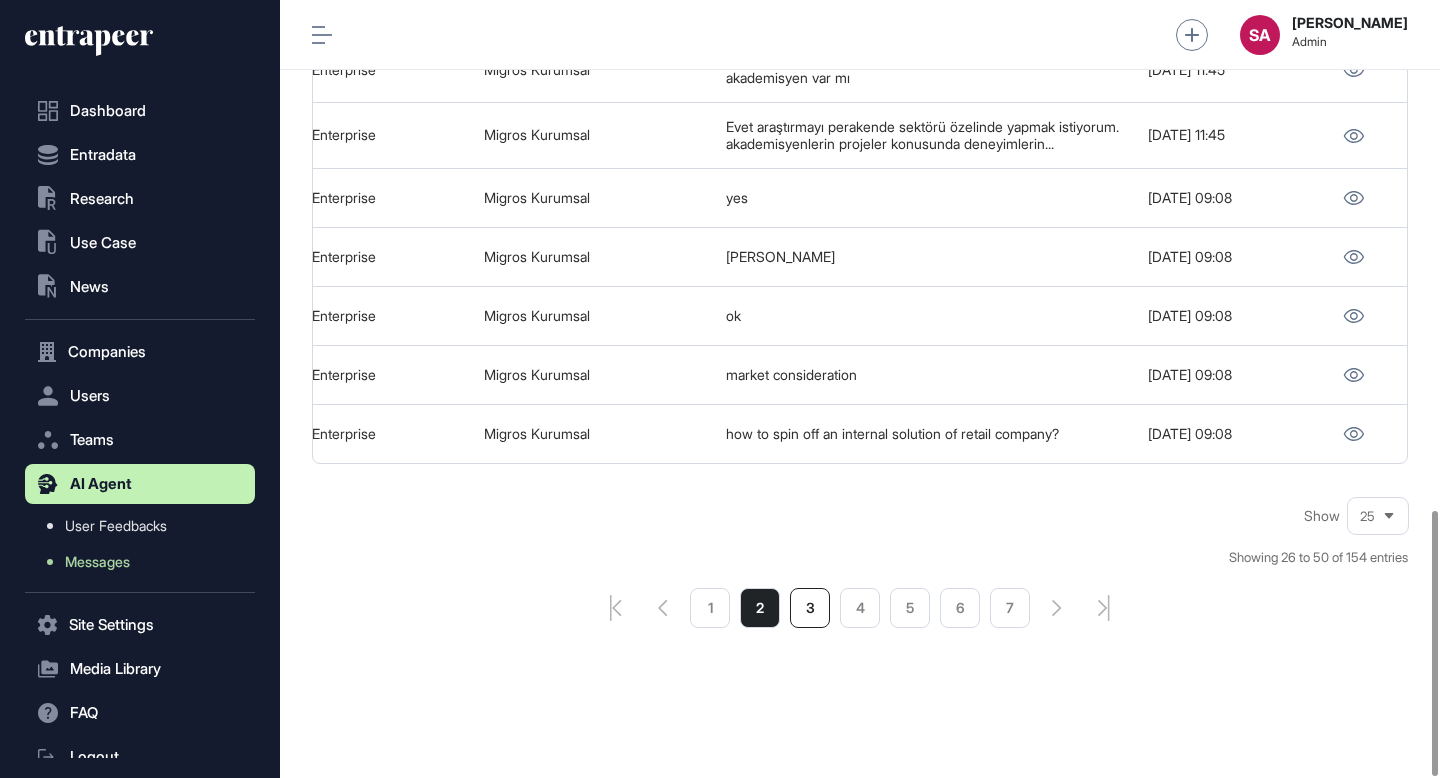 click on "3" at bounding box center (810, 608) 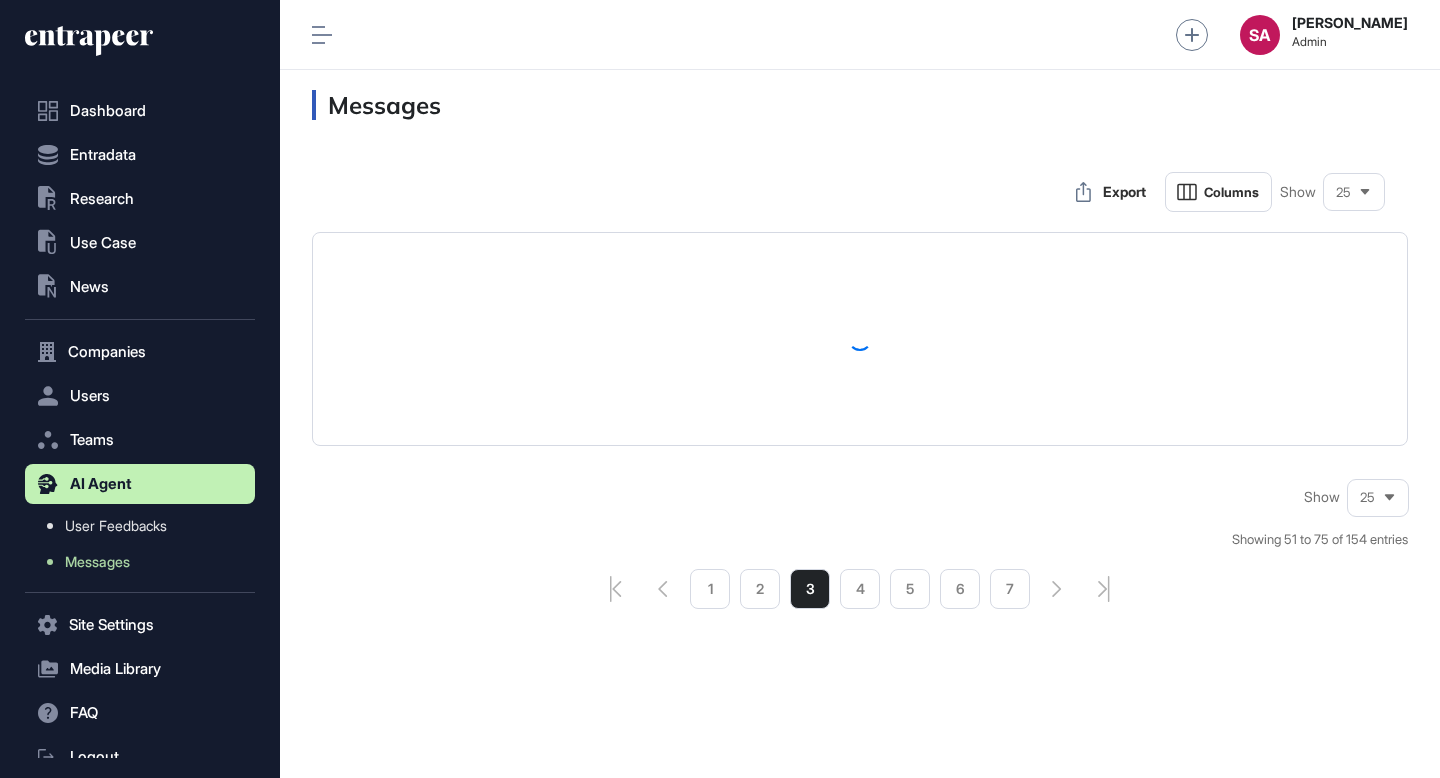 scroll, scrollTop: 0, scrollLeft: 0, axis: both 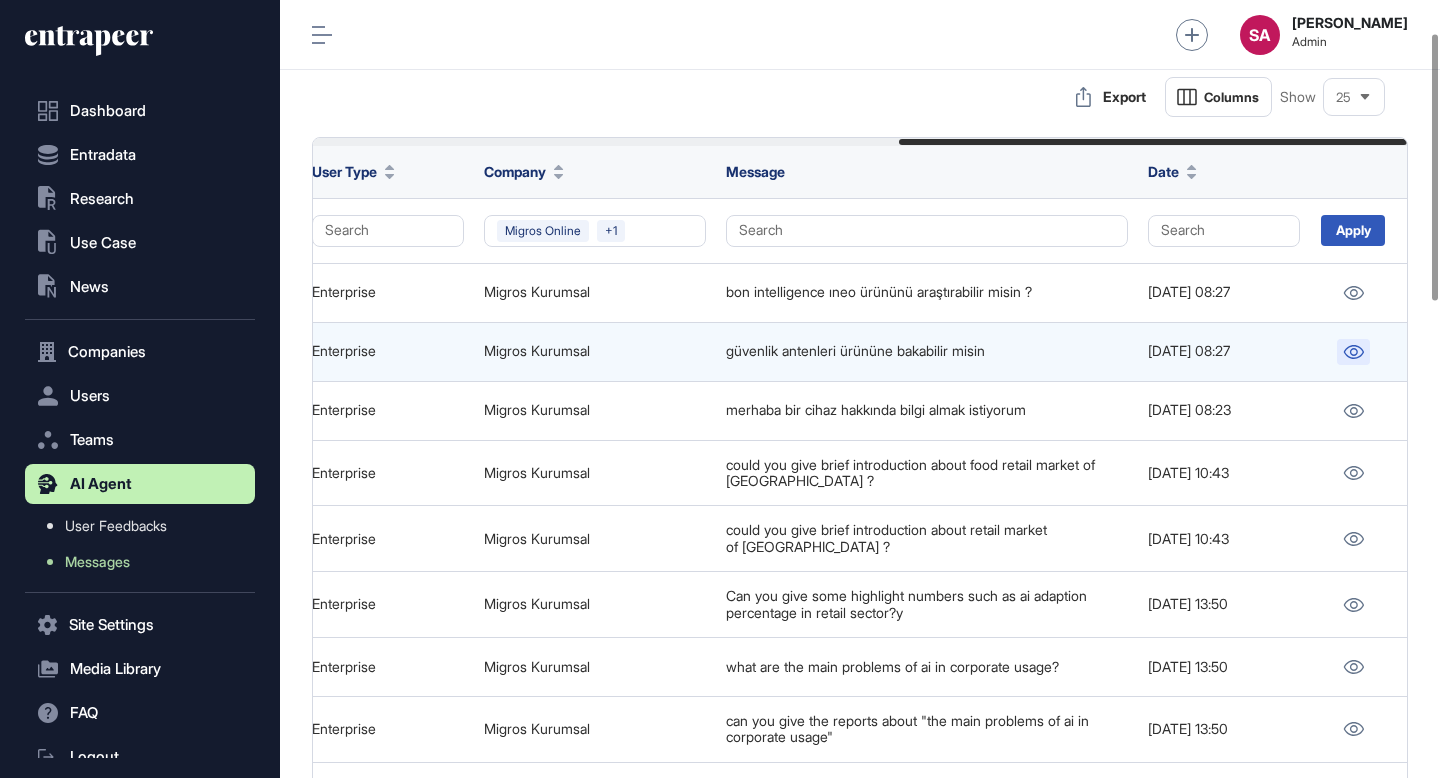 click 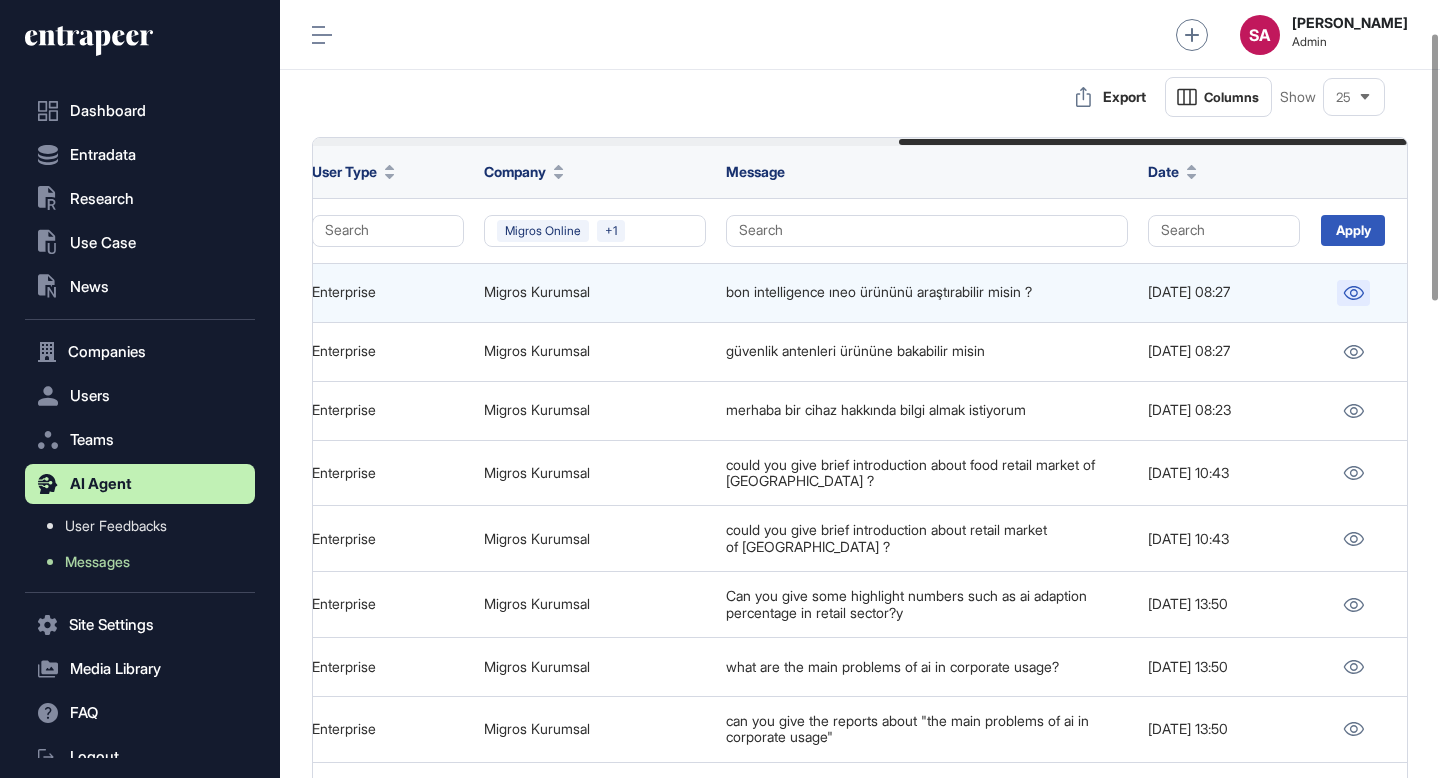 click 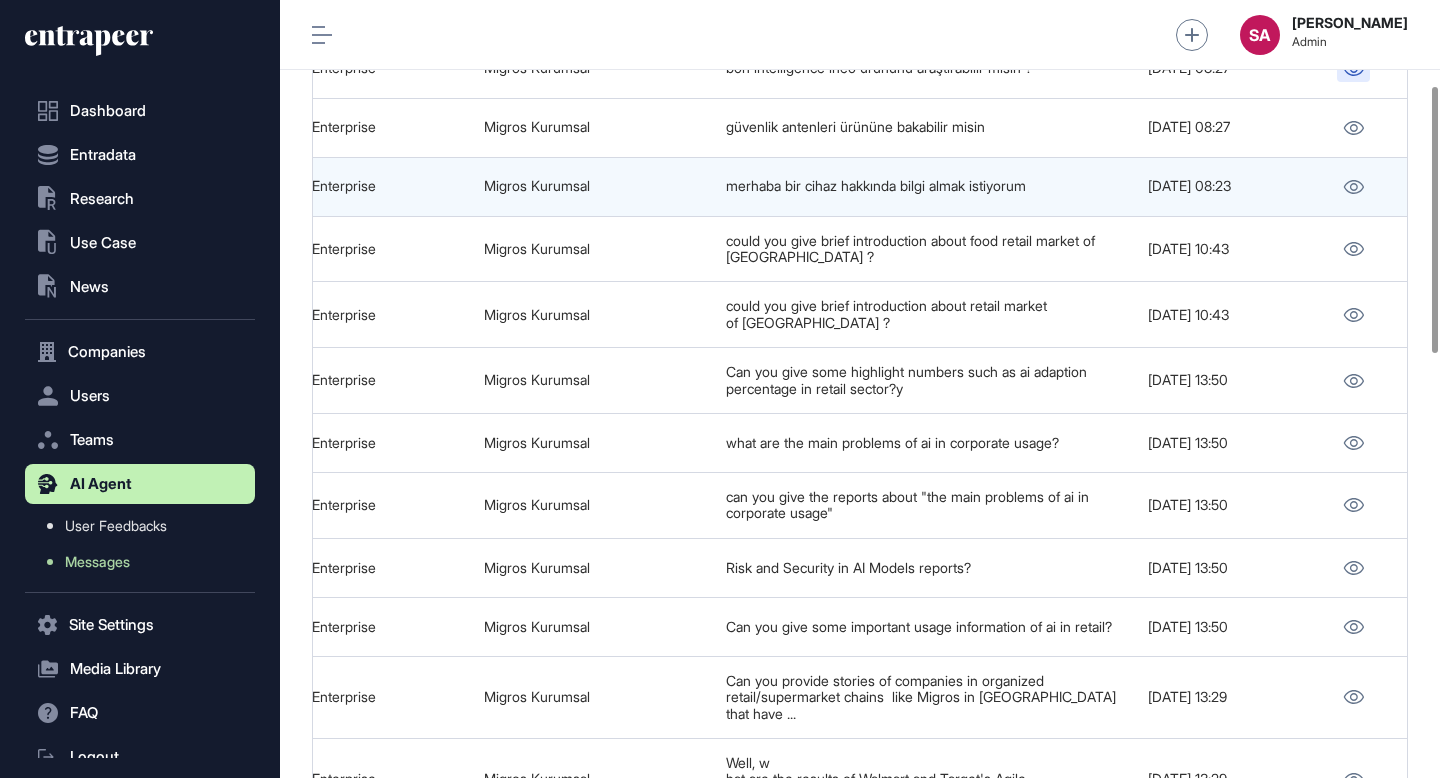 scroll, scrollTop: 0, scrollLeft: 0, axis: both 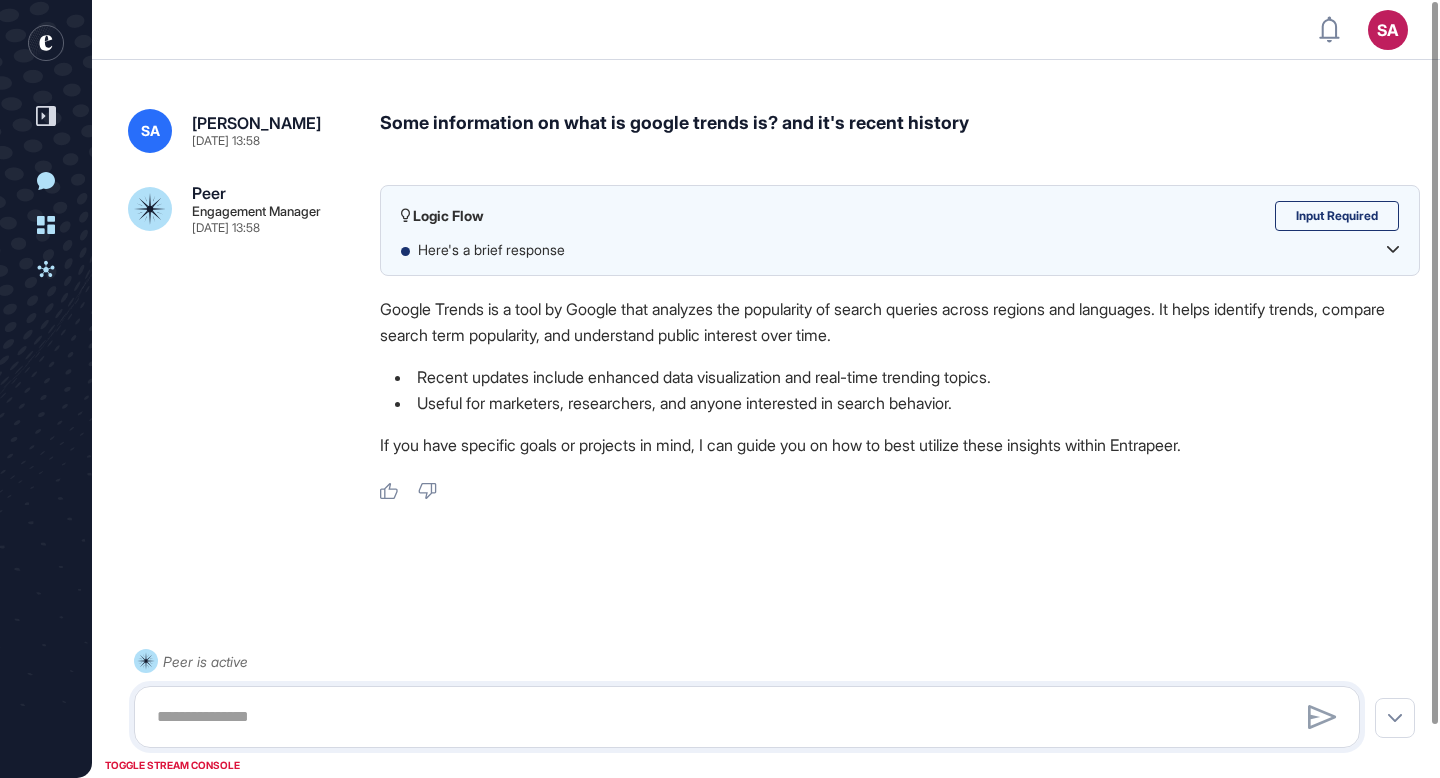 click 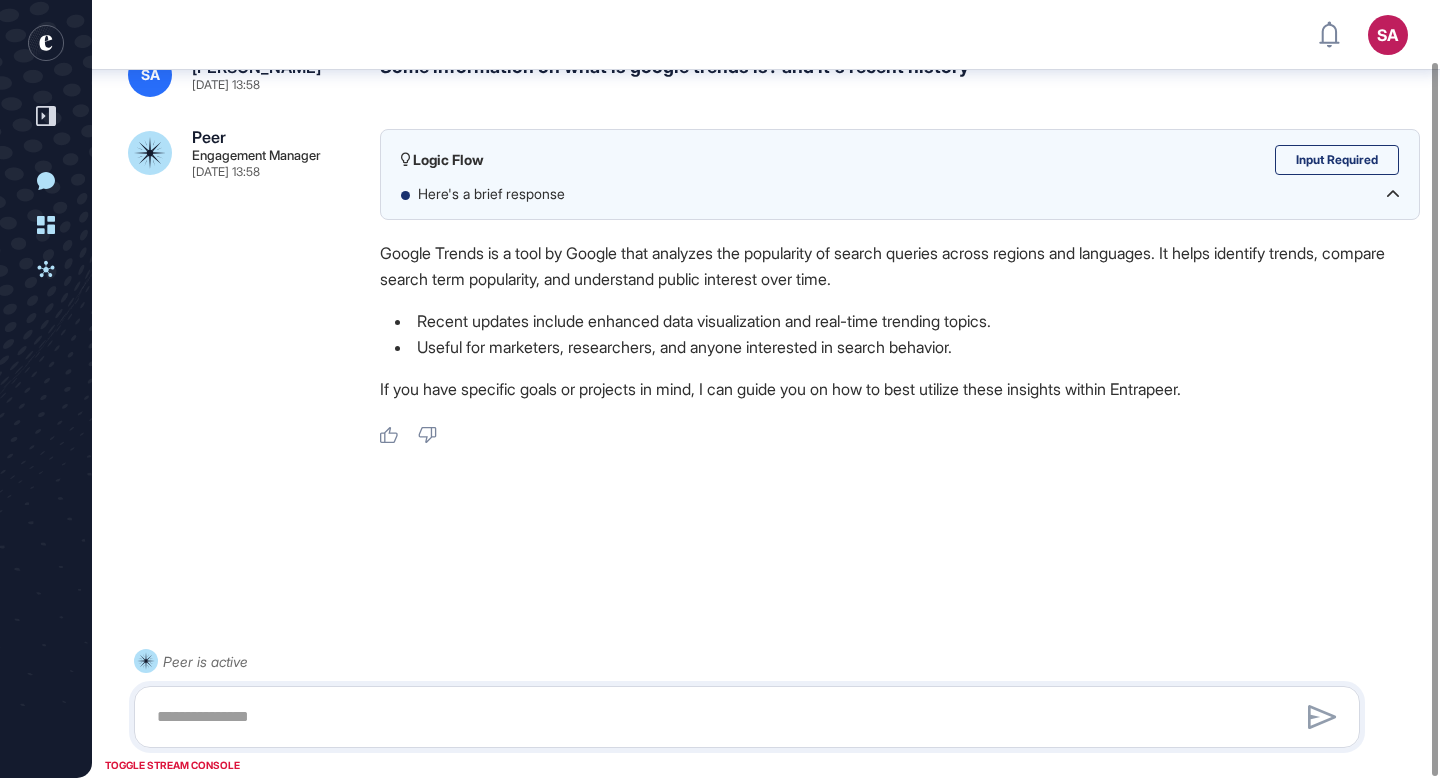 scroll, scrollTop: 0, scrollLeft: 0, axis: both 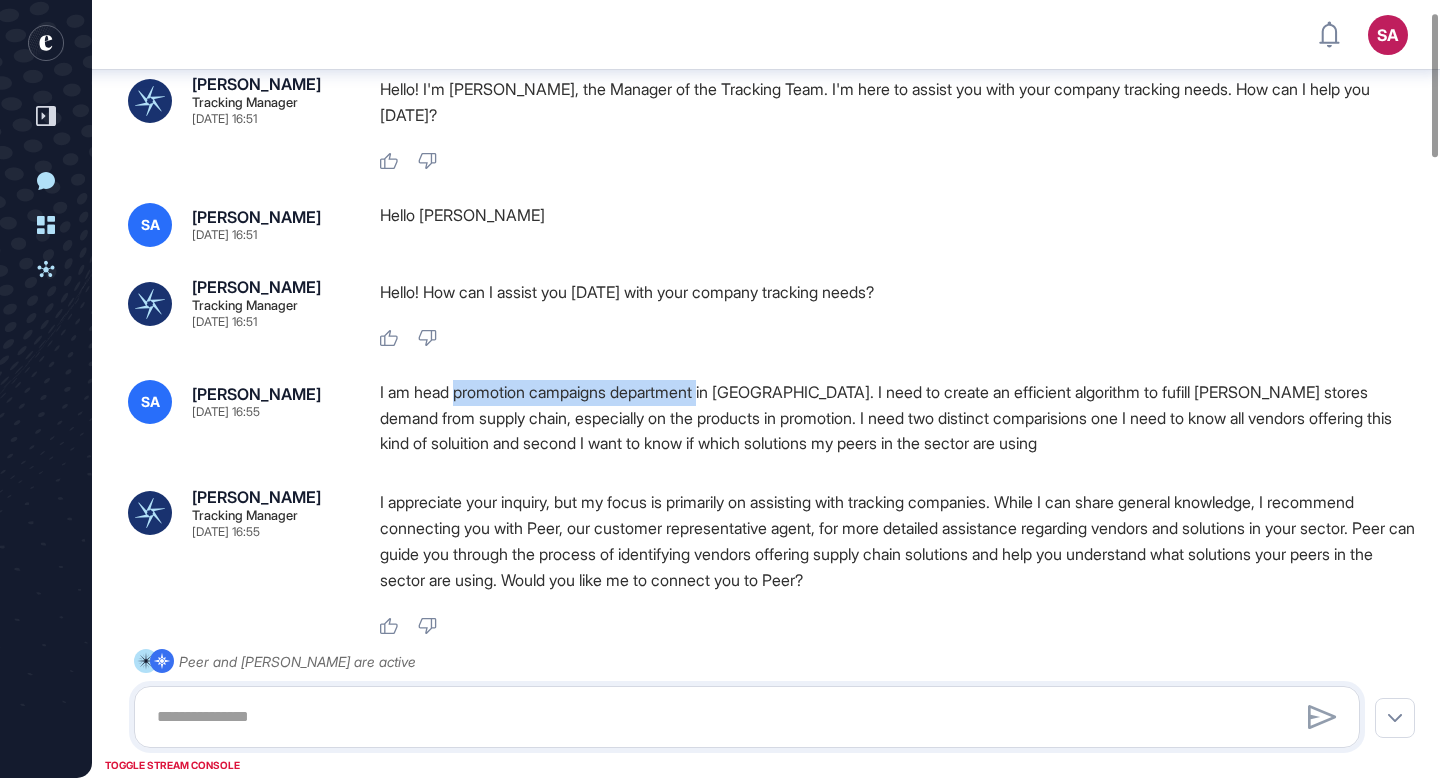 drag, startPoint x: 715, startPoint y: 373, endPoint x: 457, endPoint y: 366, distance: 258.09494 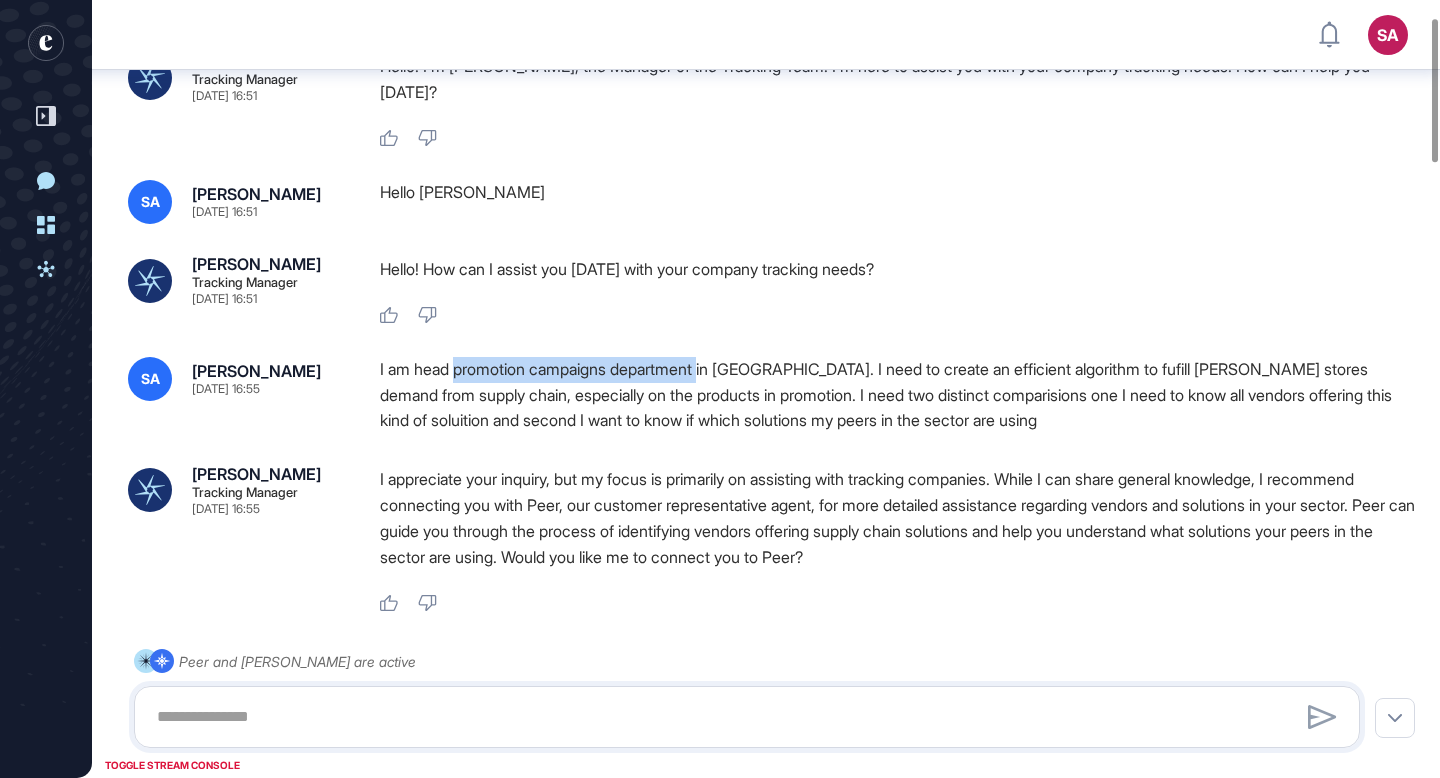 scroll, scrollTop: 94, scrollLeft: 0, axis: vertical 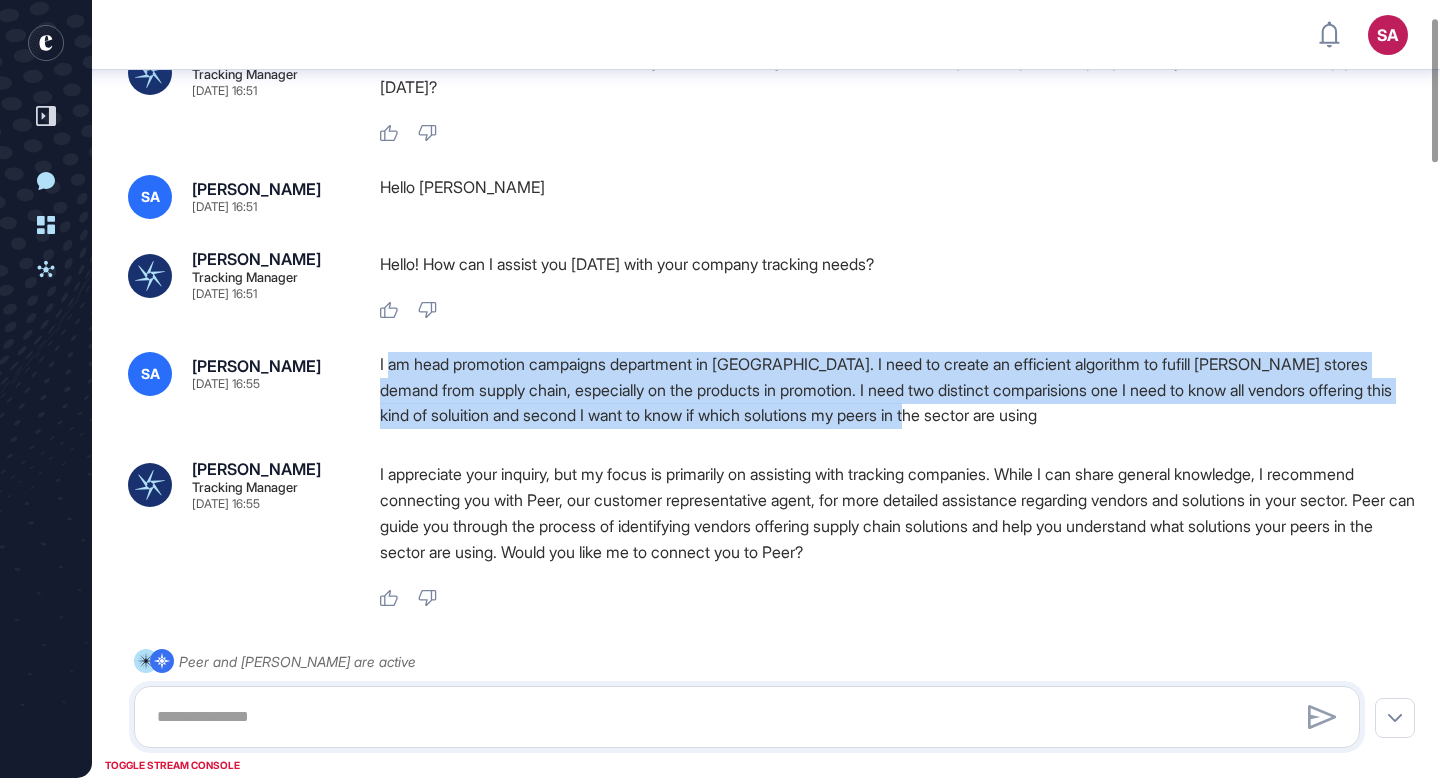 drag, startPoint x: 998, startPoint y: 391, endPoint x: 387, endPoint y: 330, distance: 614.0375 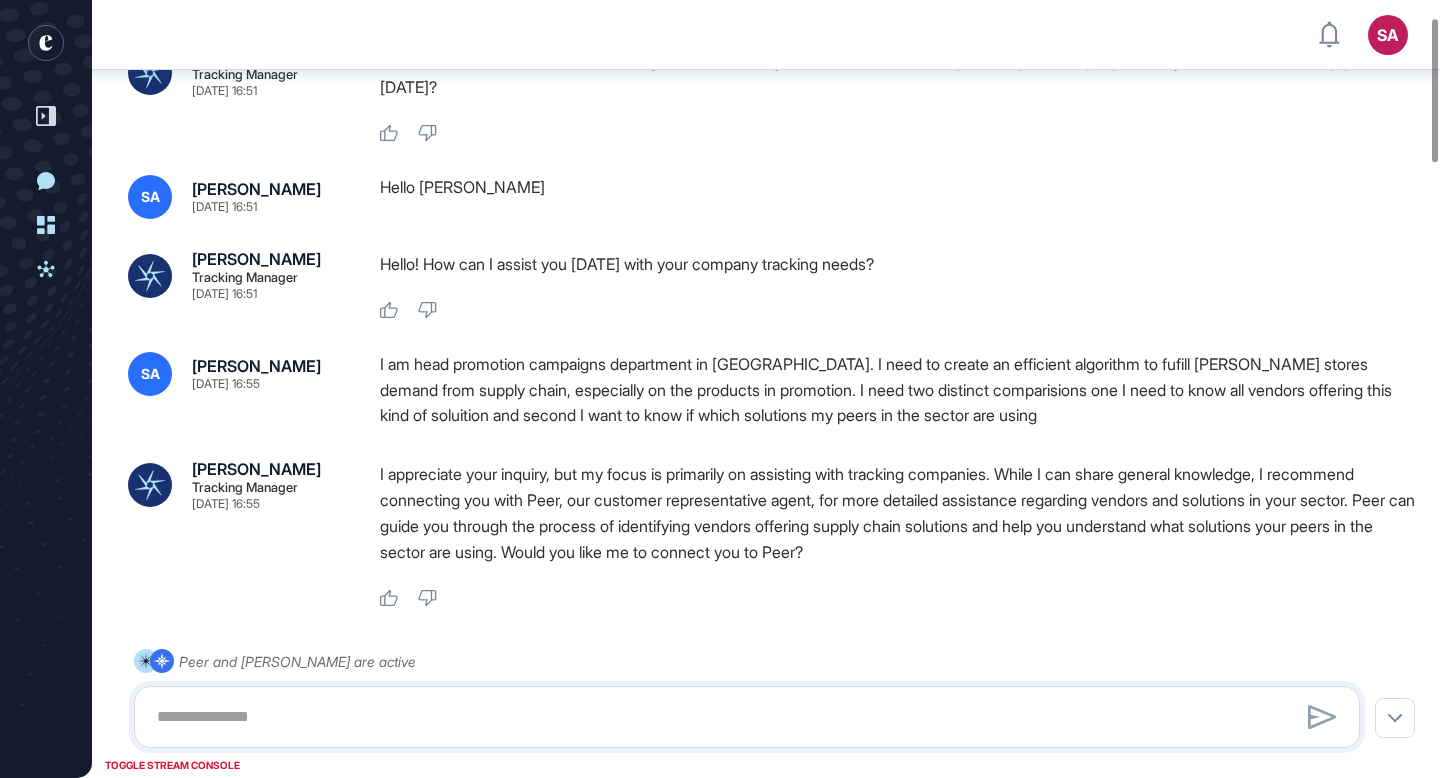 click on "I am head promotion campaigns department in Migros. I need to create an efficient algorithm to fufill brach stores demand from supply chain, especially on the products in promotion. I need two distinct comparisions one I need to know all vendors offering this kind of soluition and second I want to know if which solutions my peers in the sector are using" at bounding box center [900, 390] 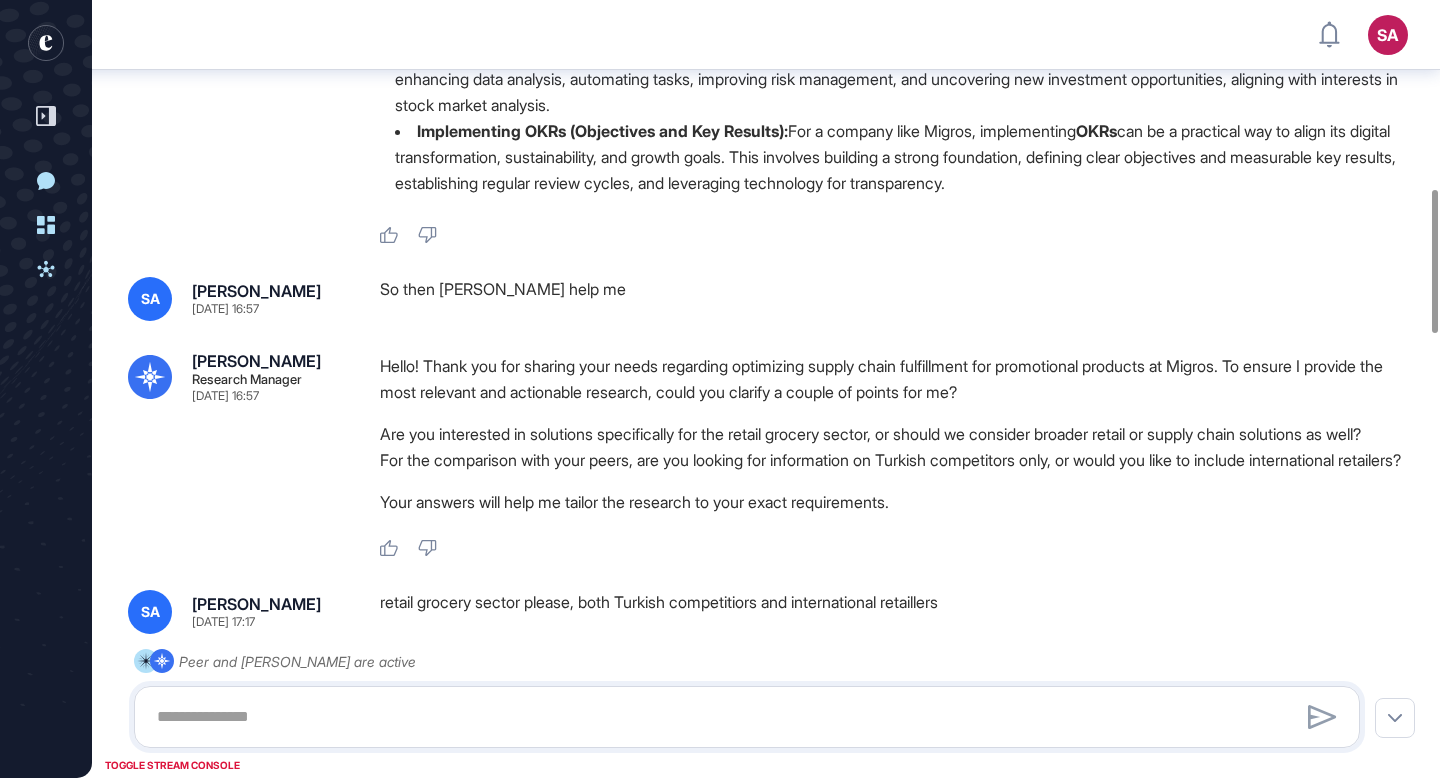 scroll, scrollTop: 996, scrollLeft: 0, axis: vertical 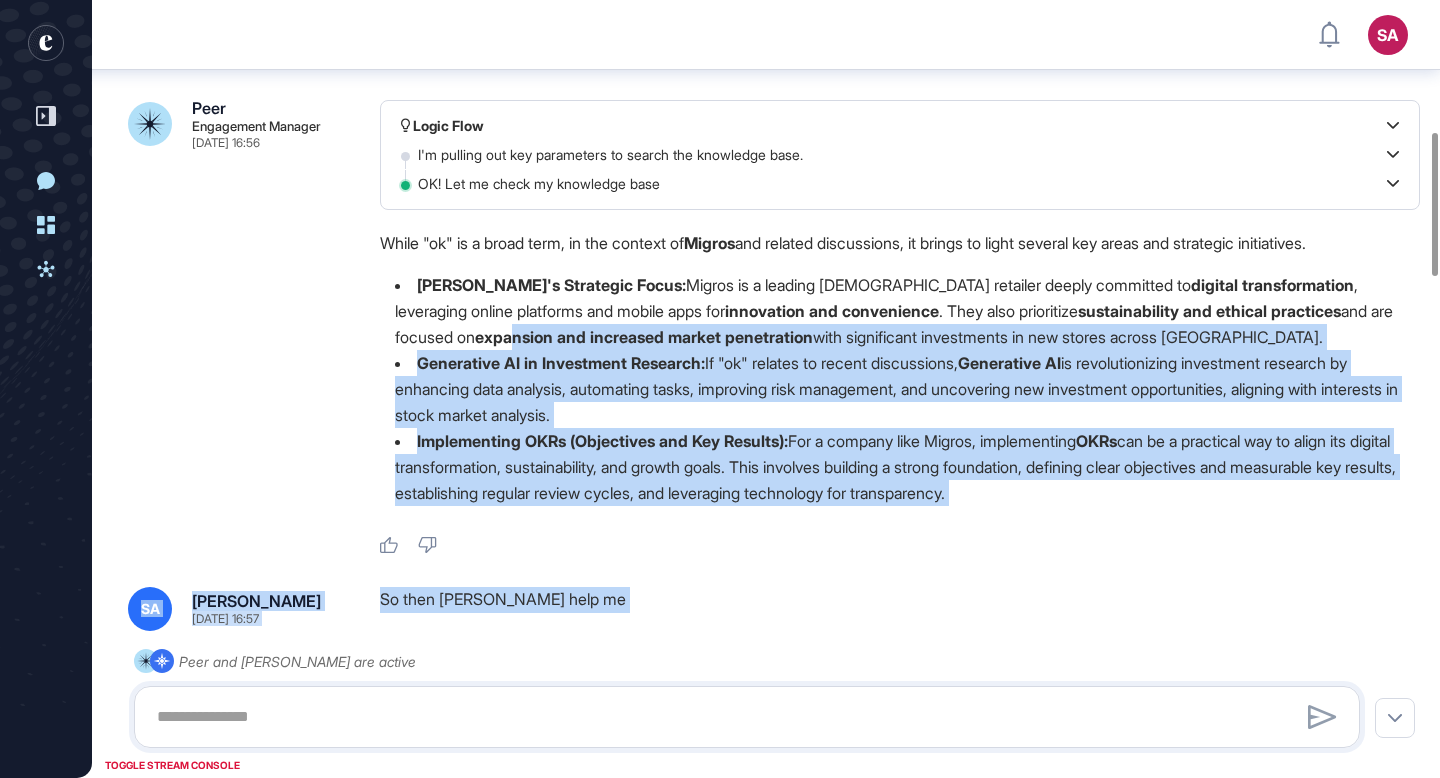drag, startPoint x: 462, startPoint y: 502, endPoint x: 432, endPoint y: 300, distance: 204.21558 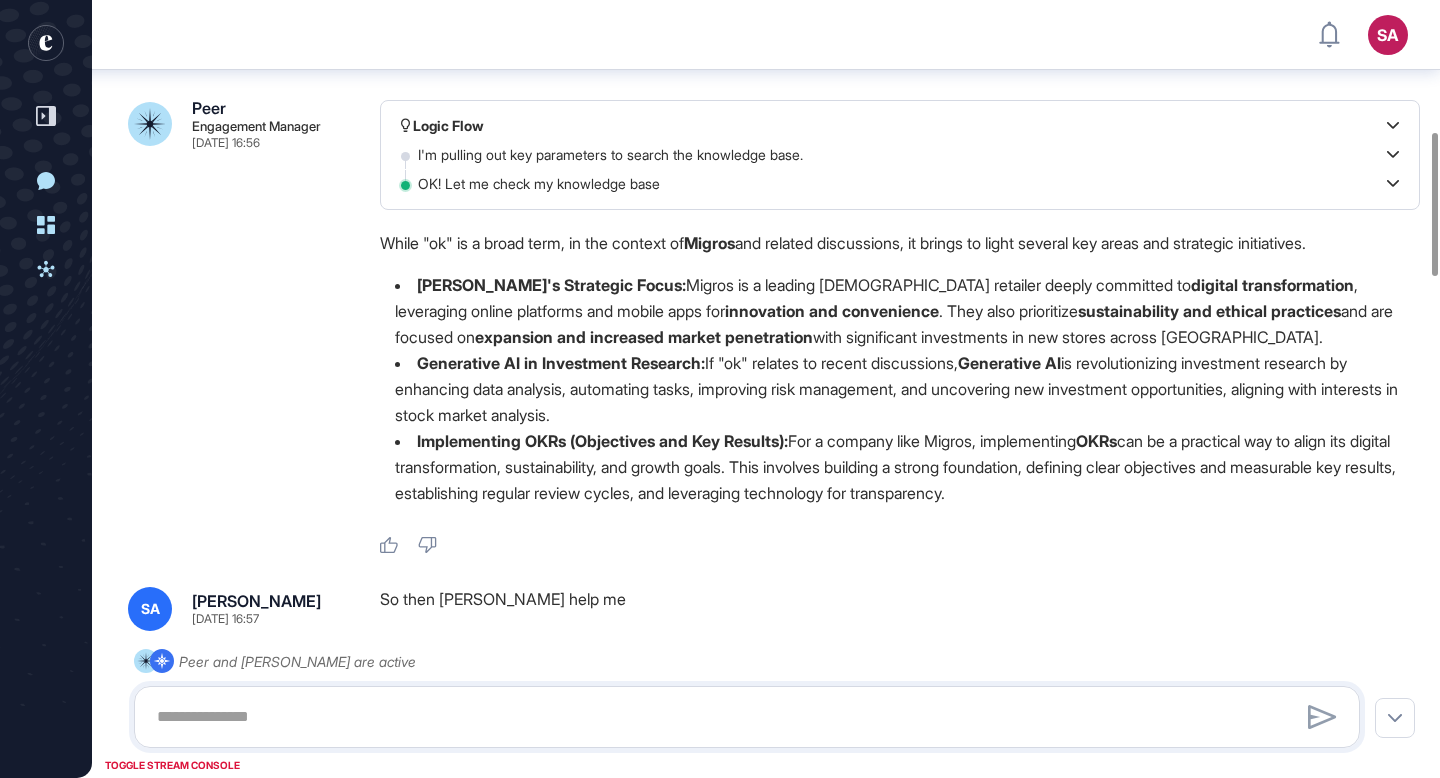 click on "expansion and increased market penetration" at bounding box center (644, 337) 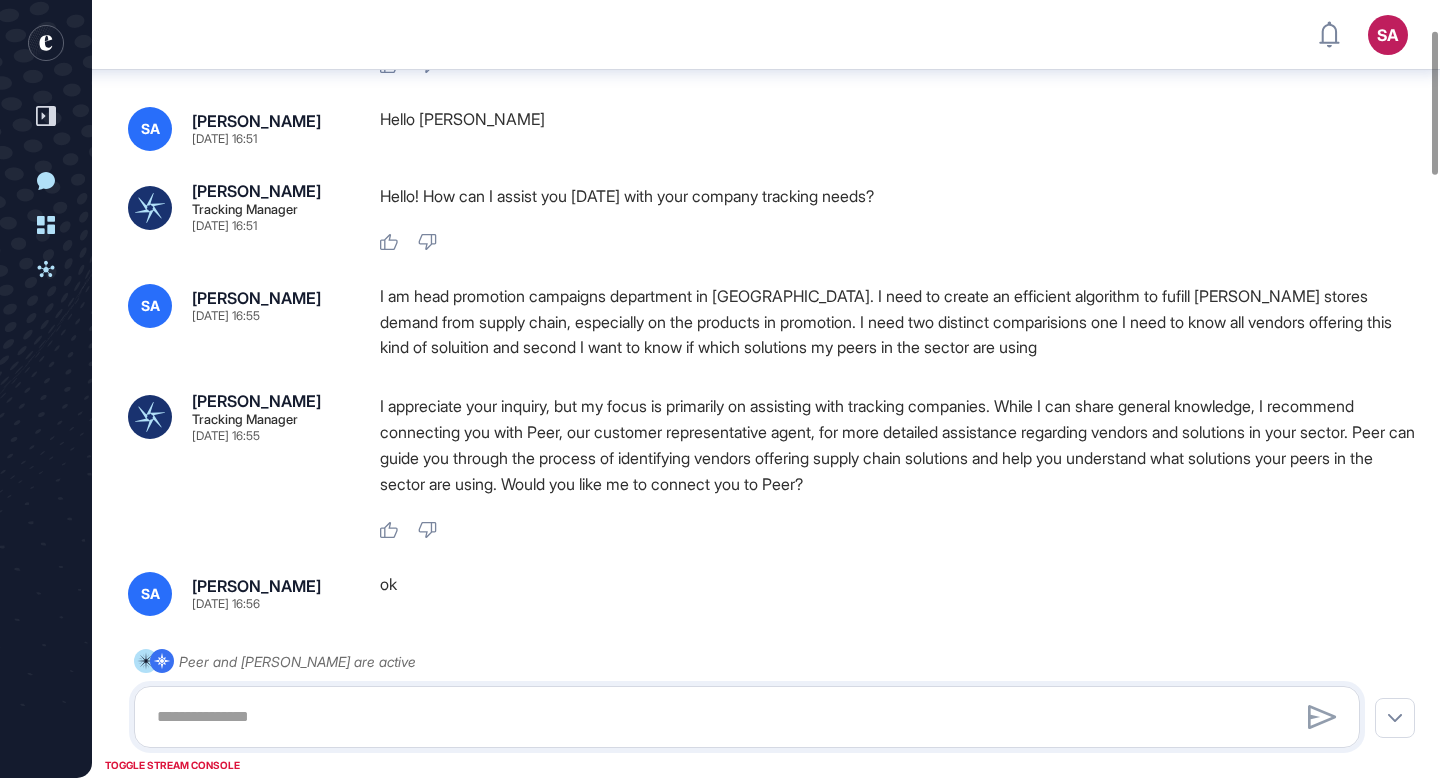 scroll, scrollTop: 161, scrollLeft: 0, axis: vertical 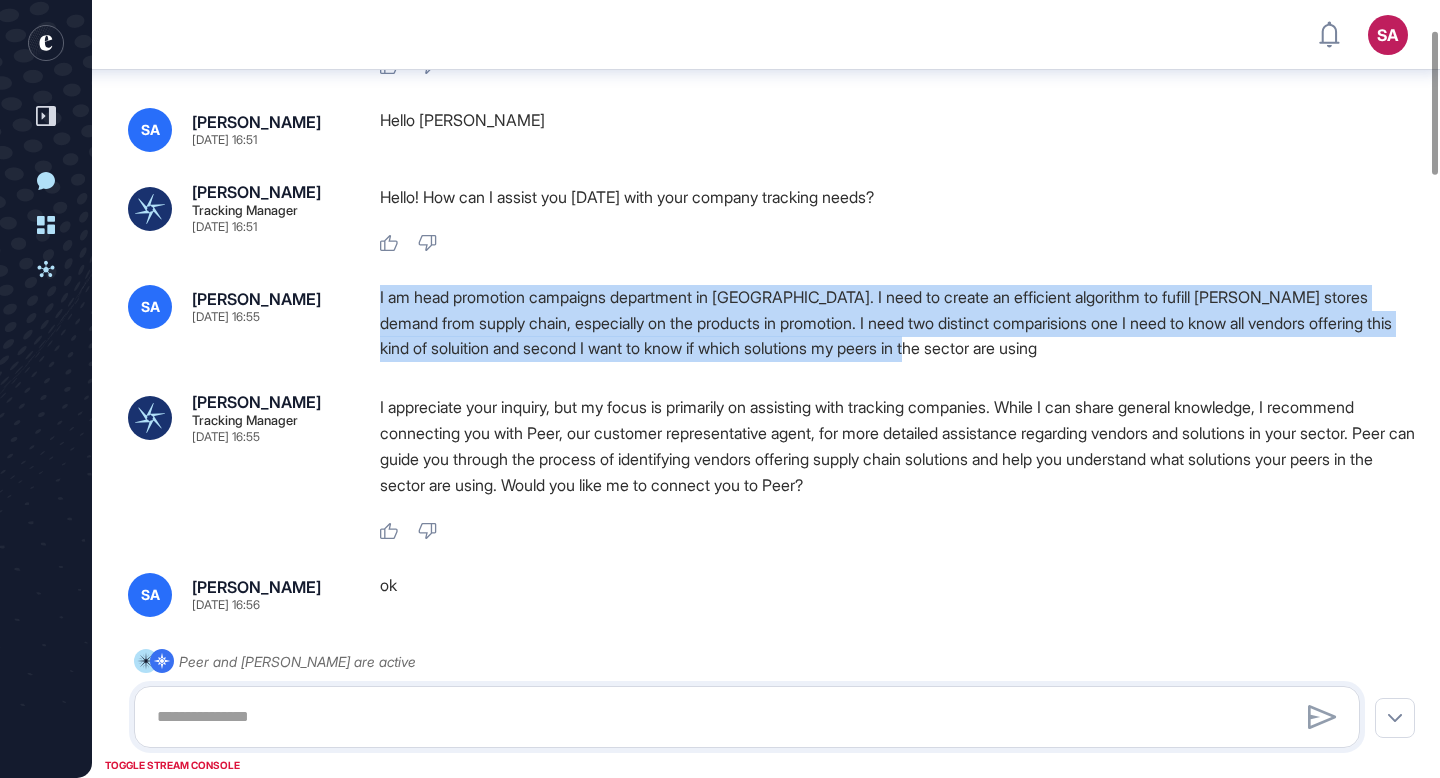 drag, startPoint x: 1036, startPoint y: 326, endPoint x: 371, endPoint y: 264, distance: 667.884 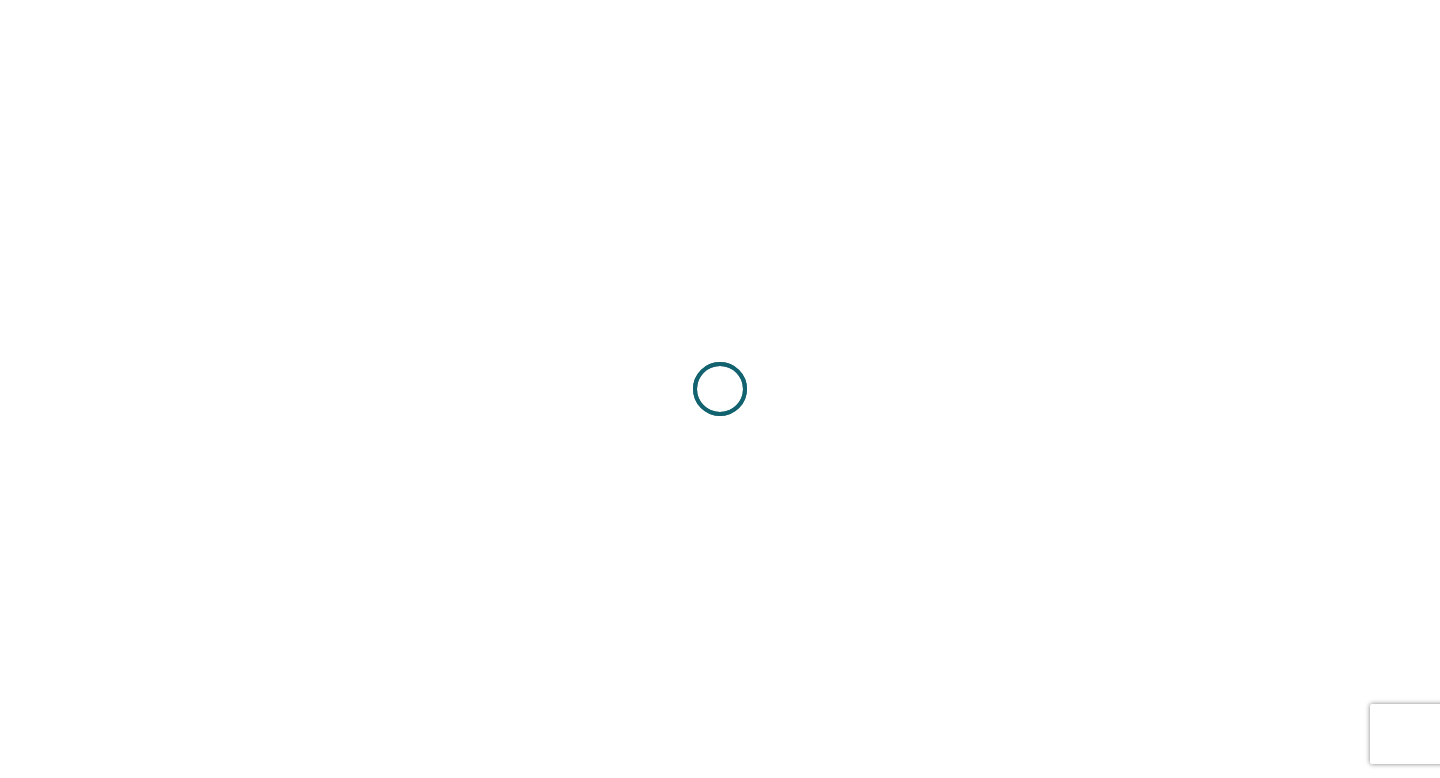 scroll, scrollTop: 0, scrollLeft: 0, axis: both 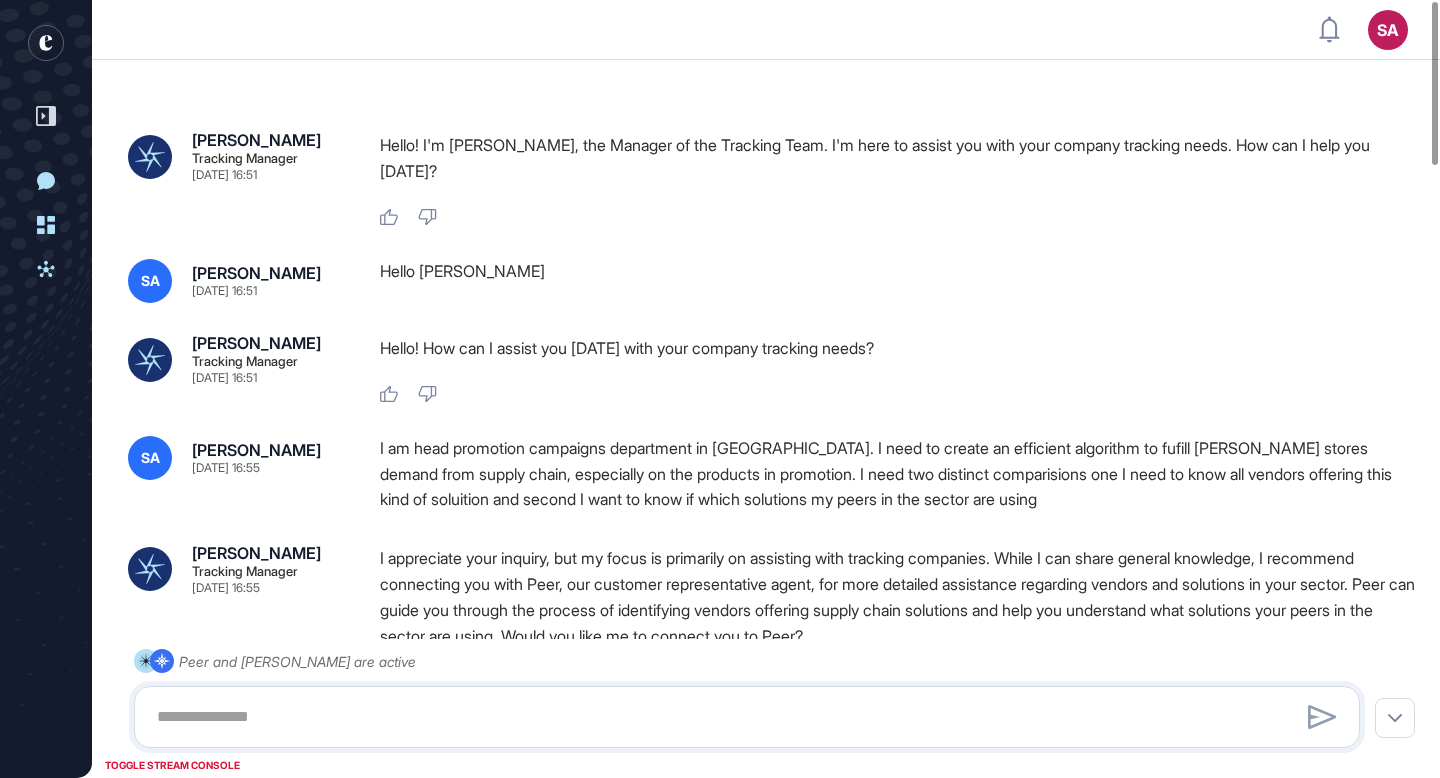 type on "**********" 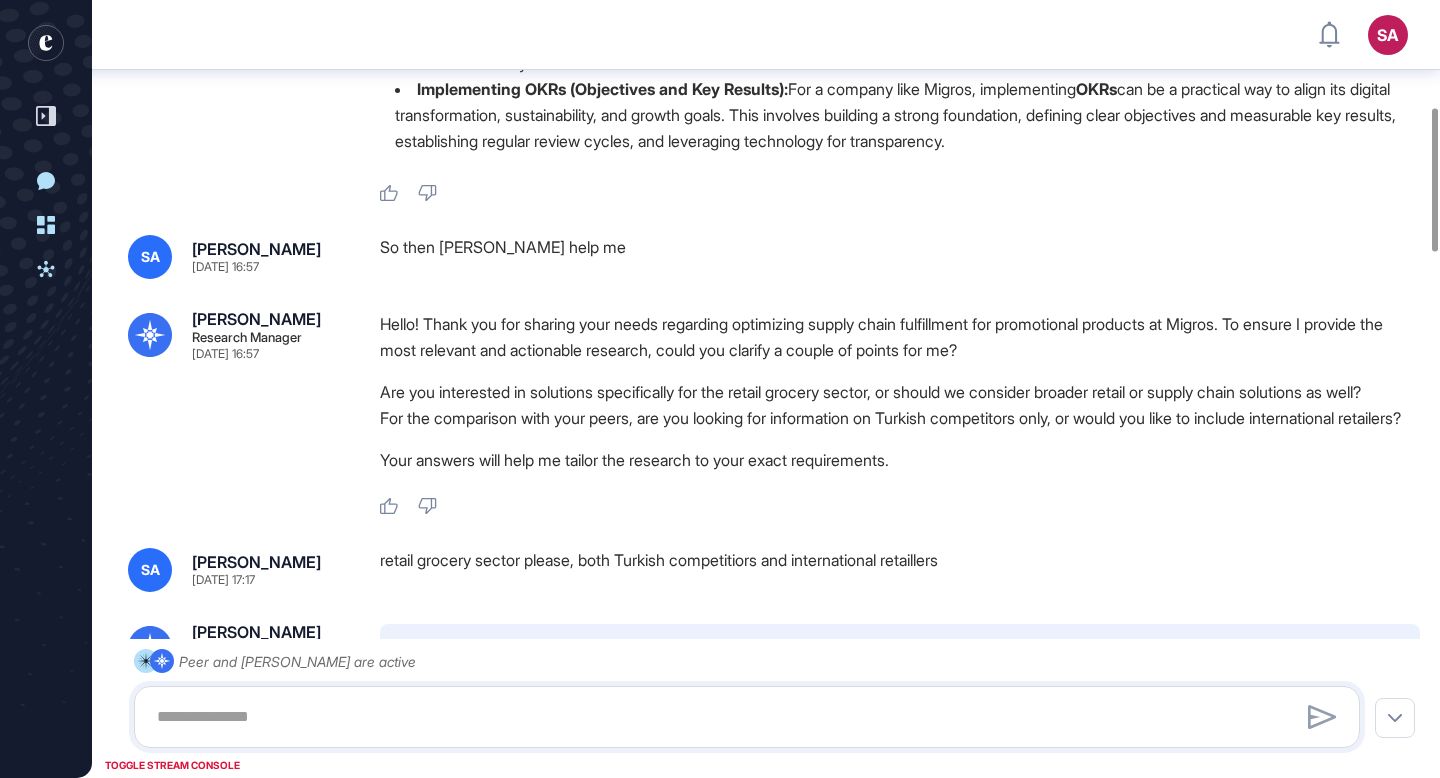 scroll, scrollTop: 535, scrollLeft: 0, axis: vertical 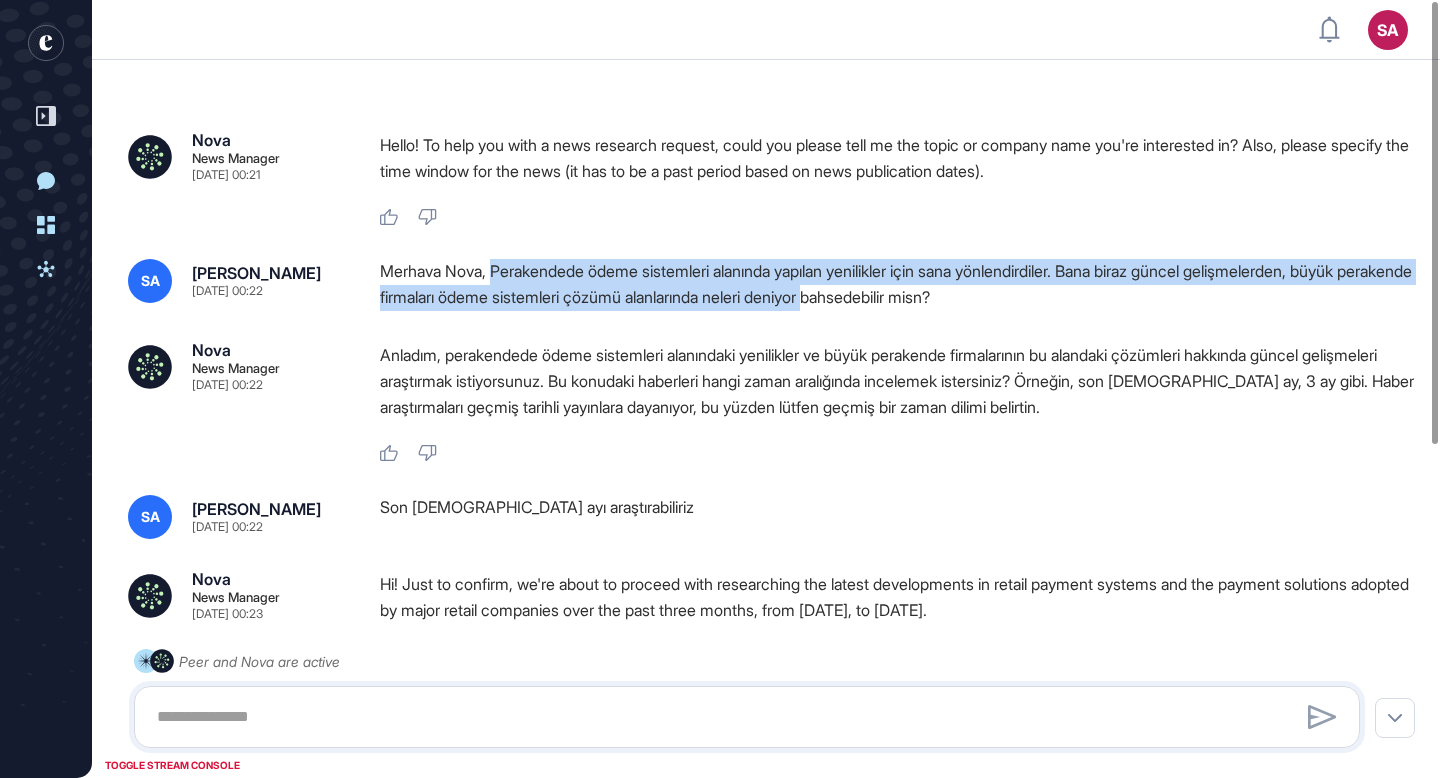 drag, startPoint x: 501, startPoint y: 275, endPoint x: 922, endPoint y: 302, distance: 421.8649 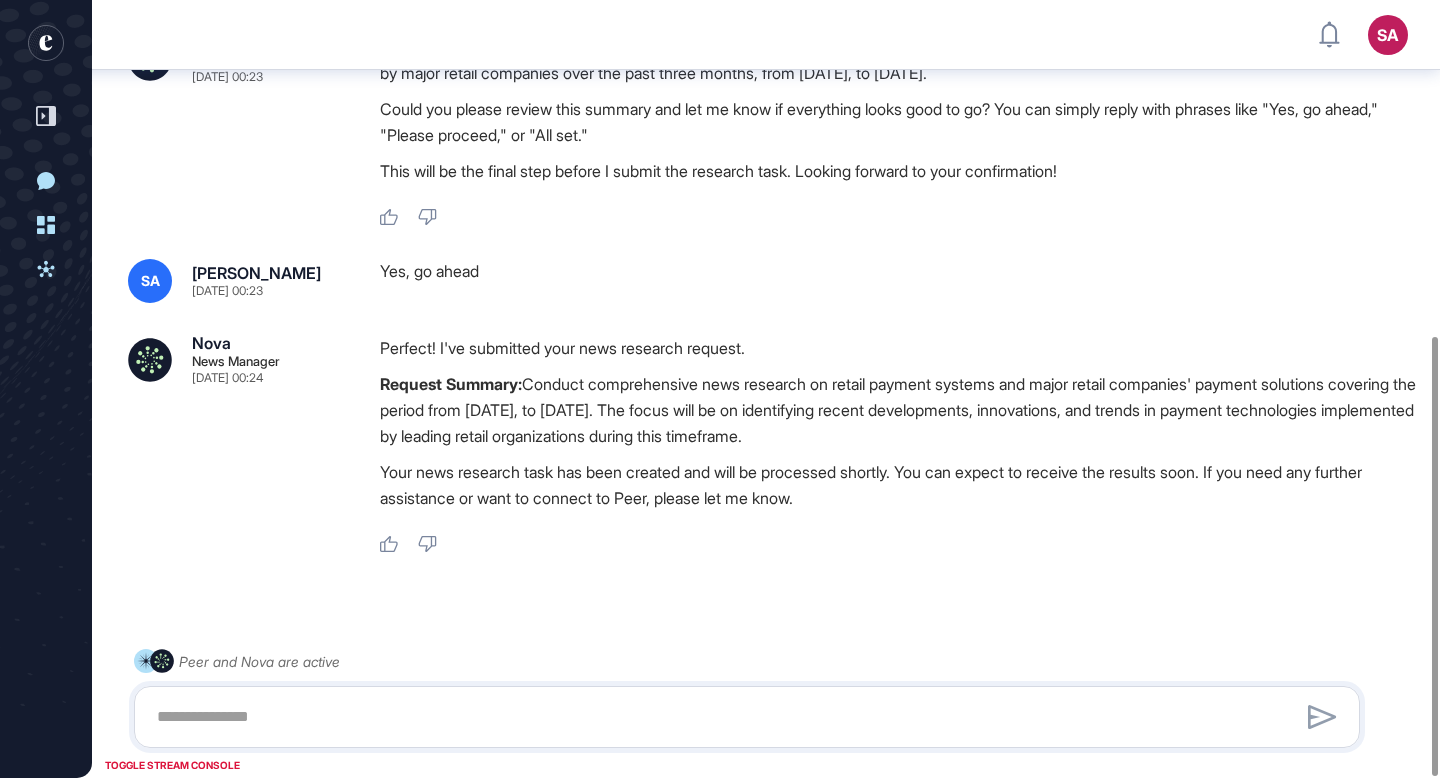 scroll, scrollTop: 593, scrollLeft: 0, axis: vertical 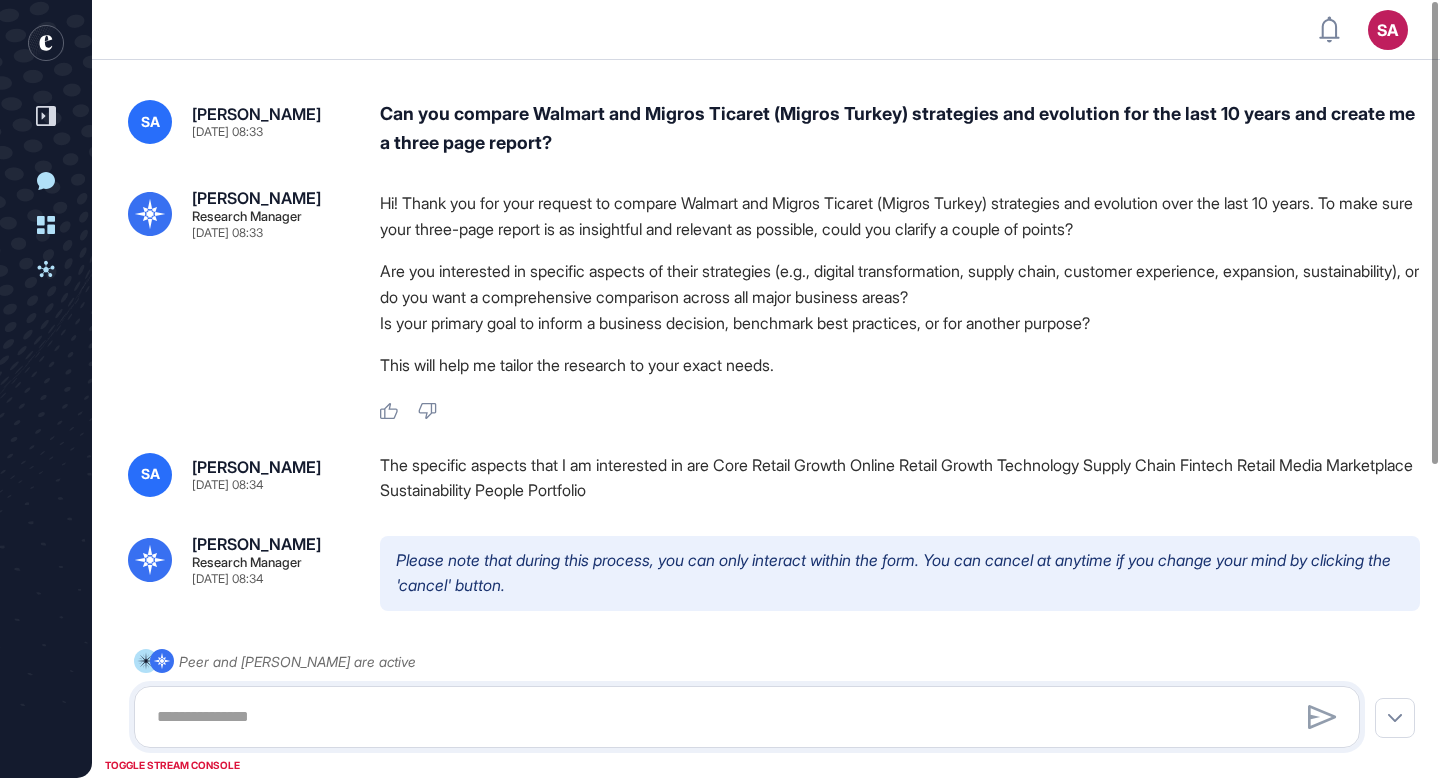 type on "**********" 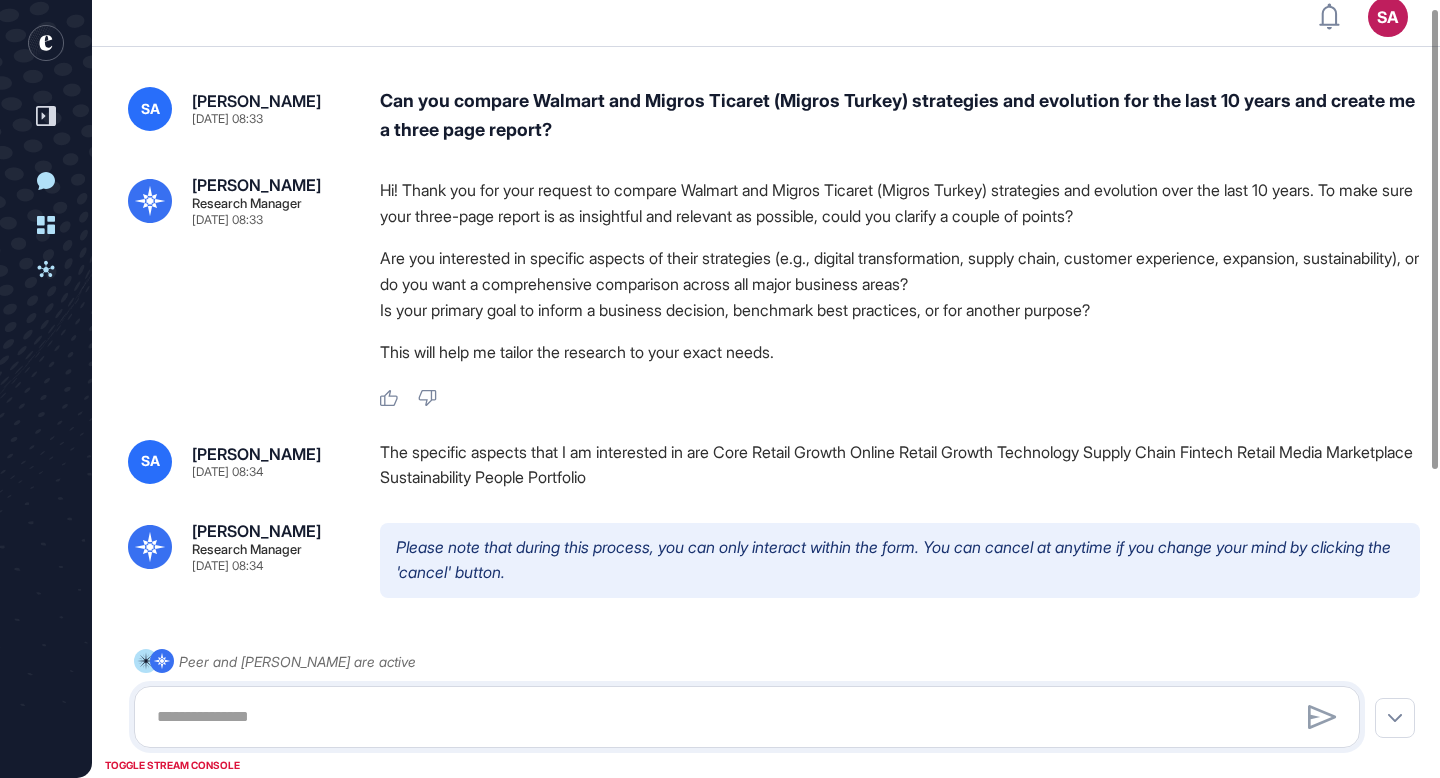 scroll, scrollTop: 0, scrollLeft: 0, axis: both 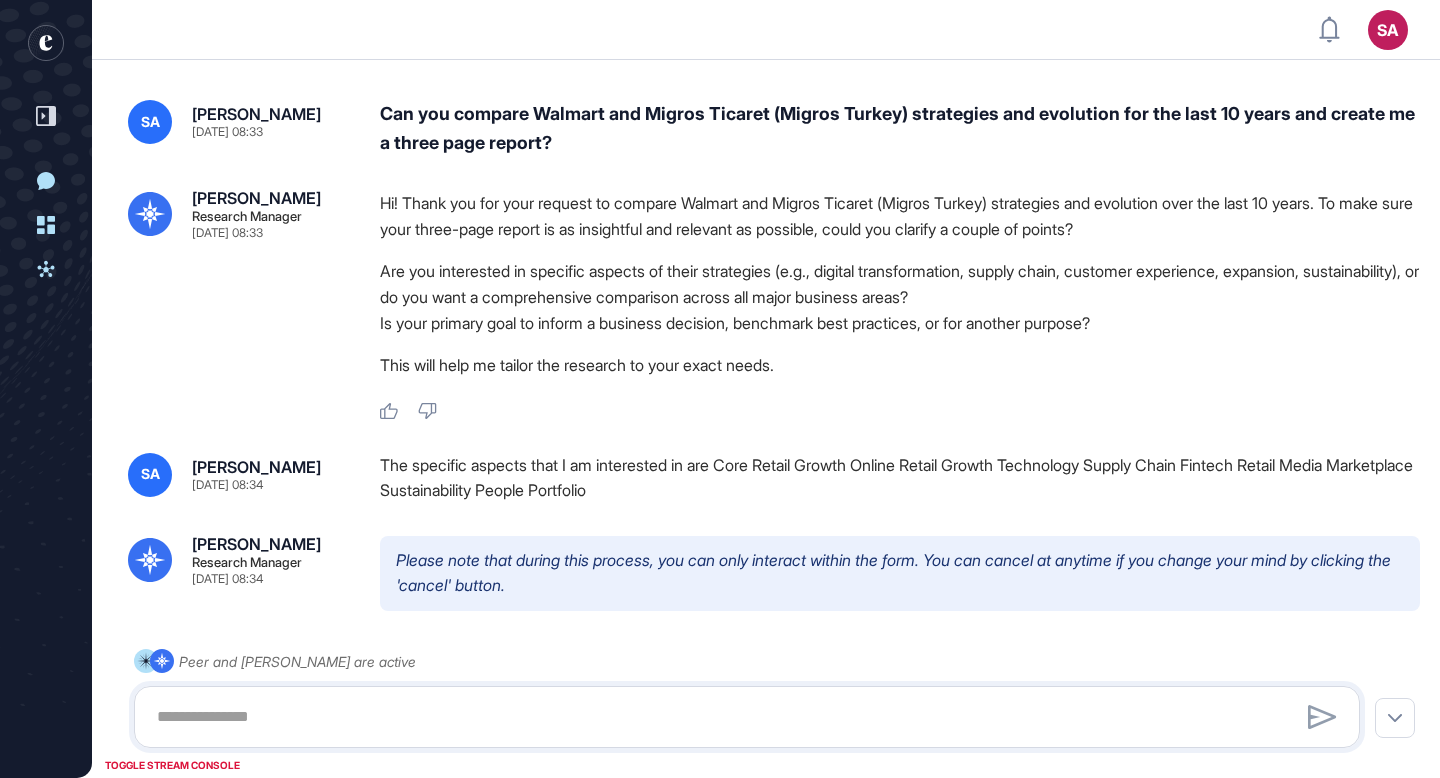 type on "**********" 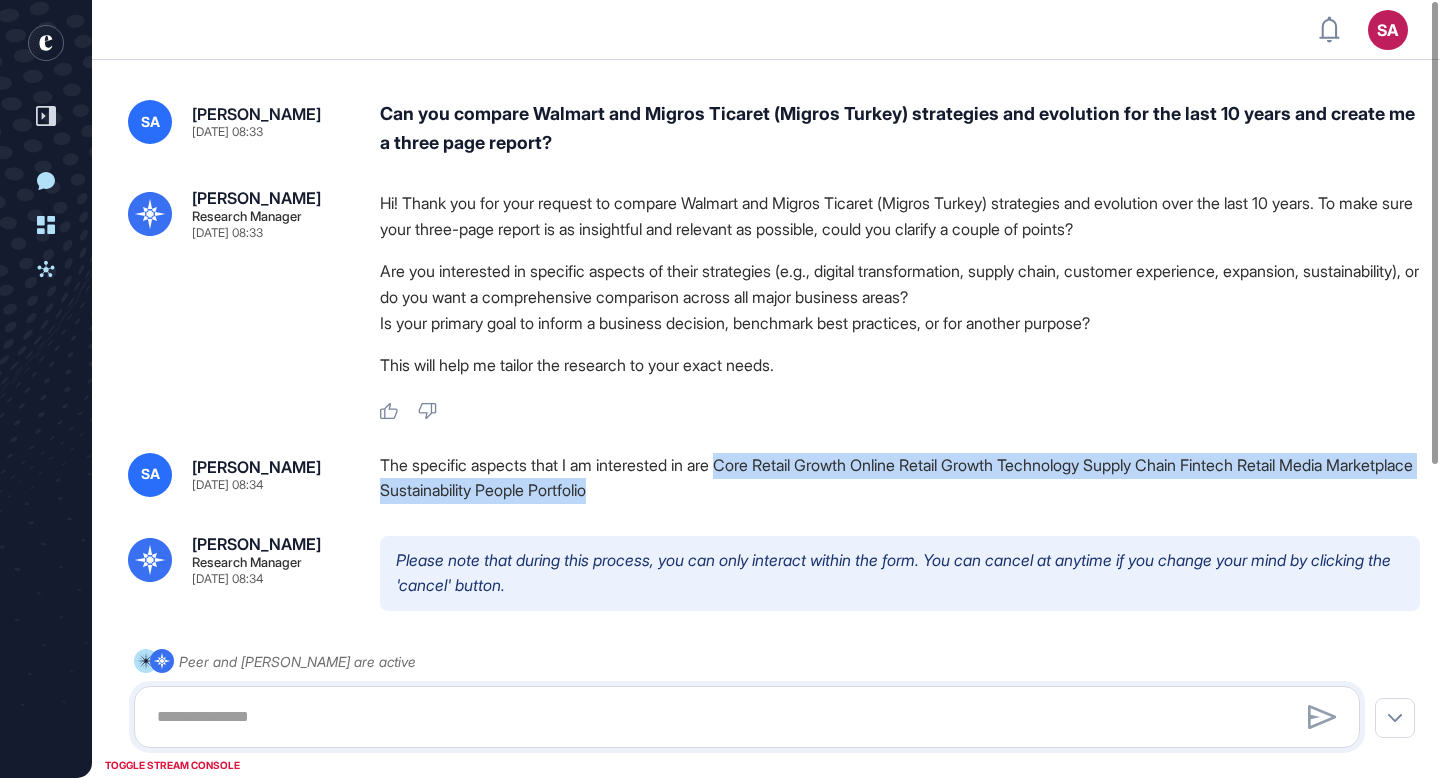 drag, startPoint x: 737, startPoint y: 468, endPoint x: 704, endPoint y: 498, distance: 44.598206 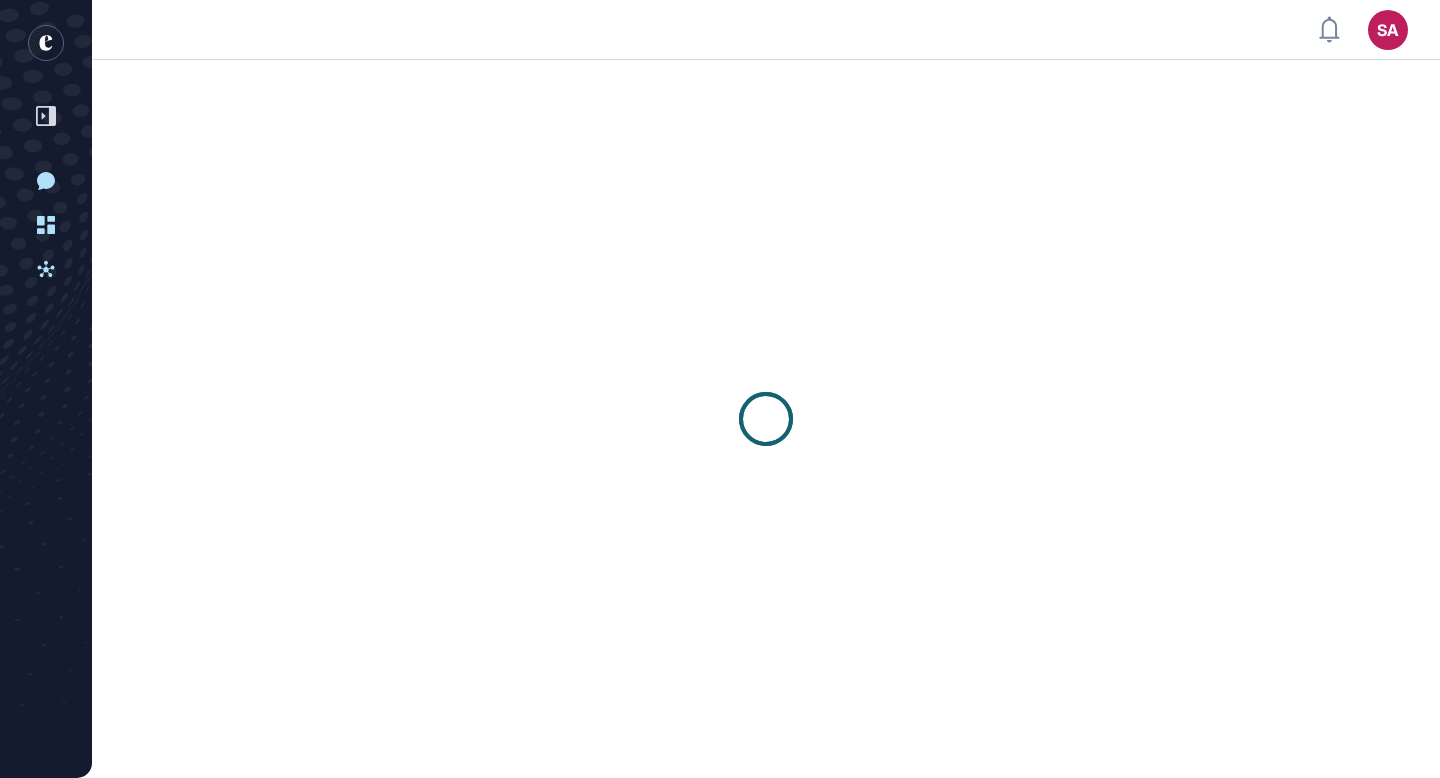scroll, scrollTop: 0, scrollLeft: 0, axis: both 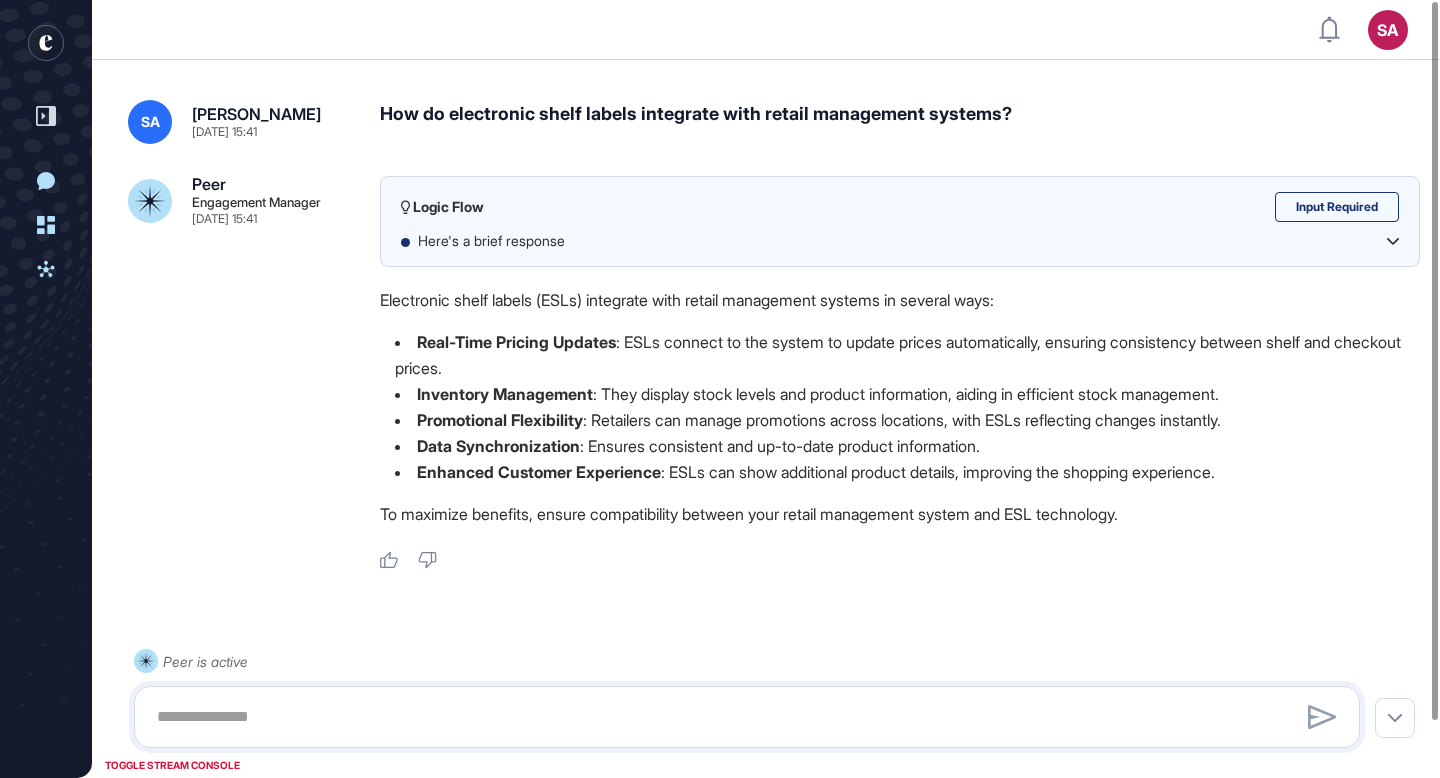 click on "SA Sevde  Aydin Jul 11, 2025 15:41 How do electronic shelf labels integrate with retail management systems? Peer Engagement Manager Jul 11, 2025 15:41 Logic Flow Input Required Here's a brief response Electronic shelf labels (ESLs) integrate with retail management systems in several ways:      Real-Time Pricing Updates : ESLs connect to the system to update prices automatically, ensuring consistency between shelf and checkout prices.   Inventory Management : They display stock levels and product information, aiding in efficient stock management.   Promotional Flexibility : Retailers can manage promotions across locations, with ESLs reflecting changes instantly.   Data Synchronization : Ensures consistent and up-to-date product information.   Enhanced Customer Experience : ESLs can show additional product details, improving the shopping experience.      To maximize benefits, ensure compatibility between your retail management system and ESL technology. Like Dislike Peer is active" at bounding box center [766, 421] 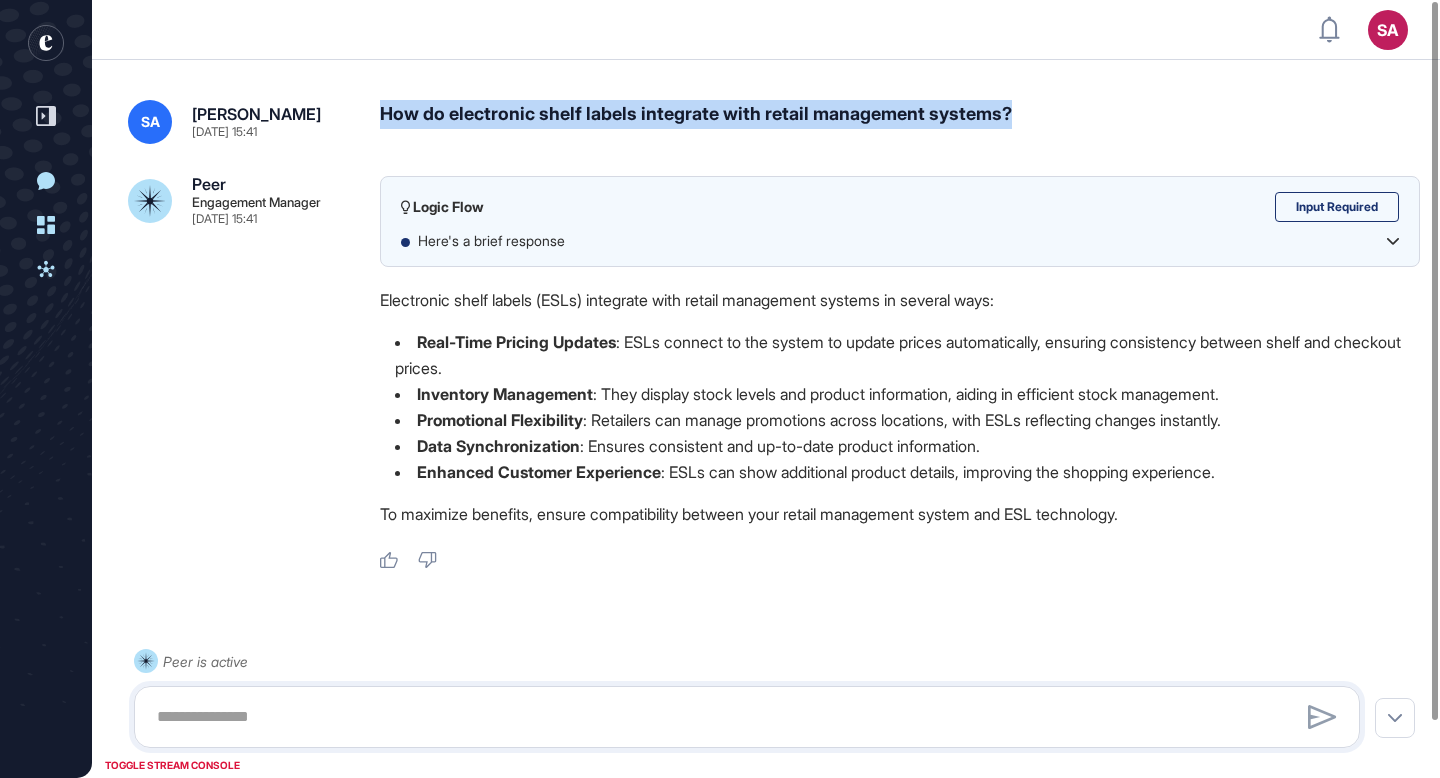 drag, startPoint x: 1031, startPoint y: 113, endPoint x: 362, endPoint y: 112, distance: 669.00073 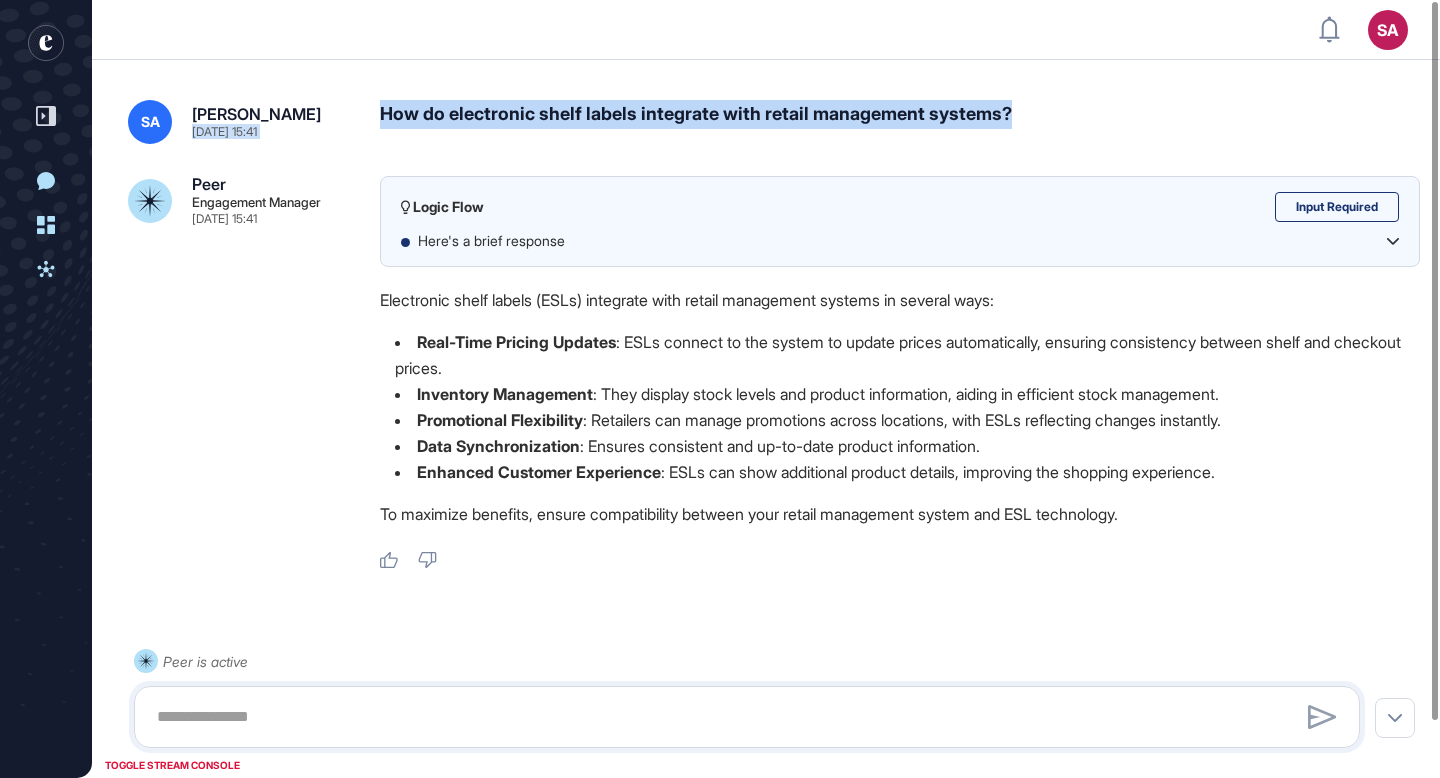 click on "SA Sevde  Aydin Jul 11, 2025 15:41 How do electronic shelf labels integrate with retail management systems? Peer Engagement Manager Jul 11, 2025 15:41 Logic Flow Input Required Here's a brief response Electronic shelf labels (ESLs) integrate with retail management systems in several ways:      Real-Time Pricing Updates : ESLs connect to the system to update prices automatically, ensuring consistency between shelf and checkout prices.   Inventory Management : They display stock levels and product information, aiding in efficient stock management.   Promotional Flexibility : Retailers can manage promotions across locations, with ESLs reflecting changes instantly.   Data Synchronization : Ensures consistent and up-to-date product information.   Enhanced Customer Experience : ESLs can show additional product details, improving the shopping experience.      To maximize benefits, ensure compatibility between your retail management system and ESL technology. Like Dislike Peer is active" at bounding box center (766, 421) 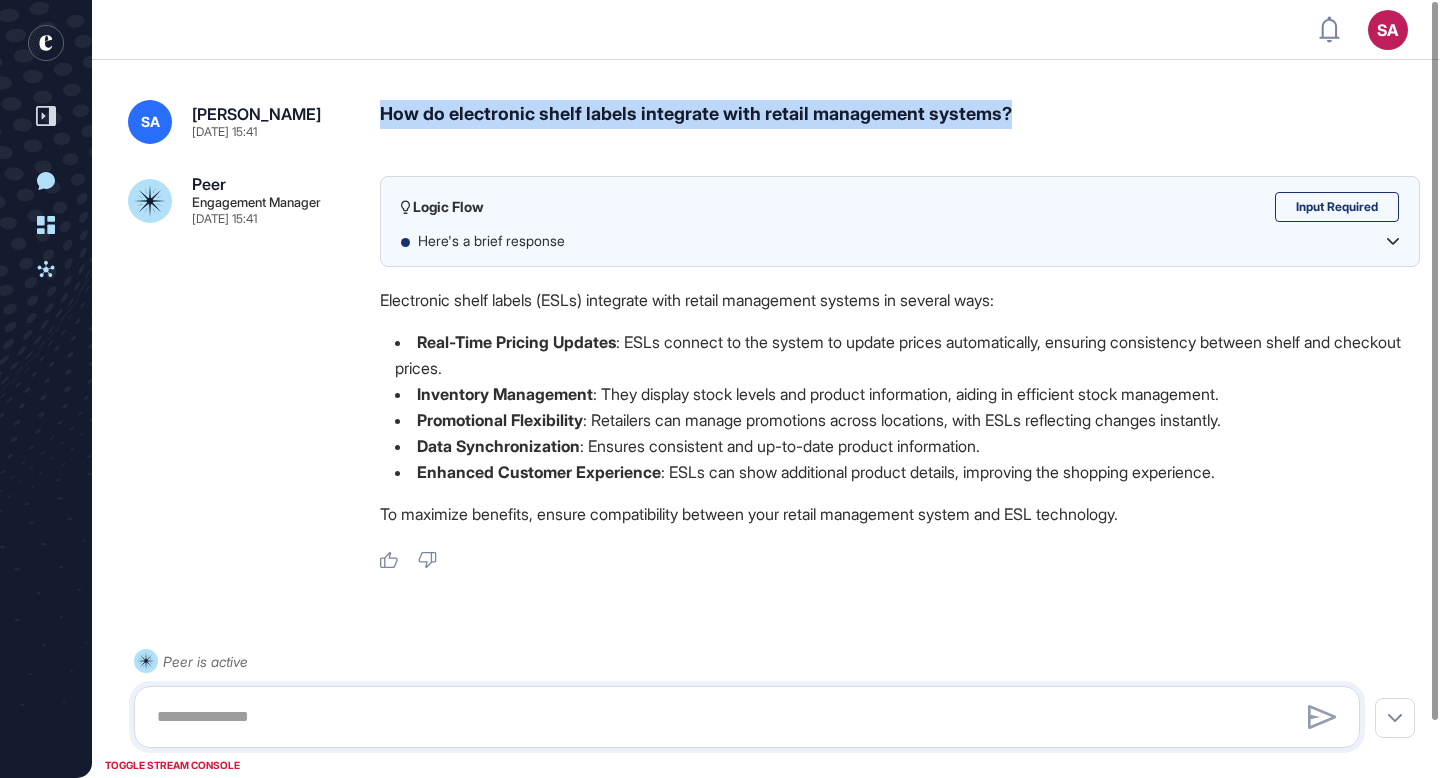 drag, startPoint x: 1037, startPoint y: 114, endPoint x: 386, endPoint y: 108, distance: 651.02765 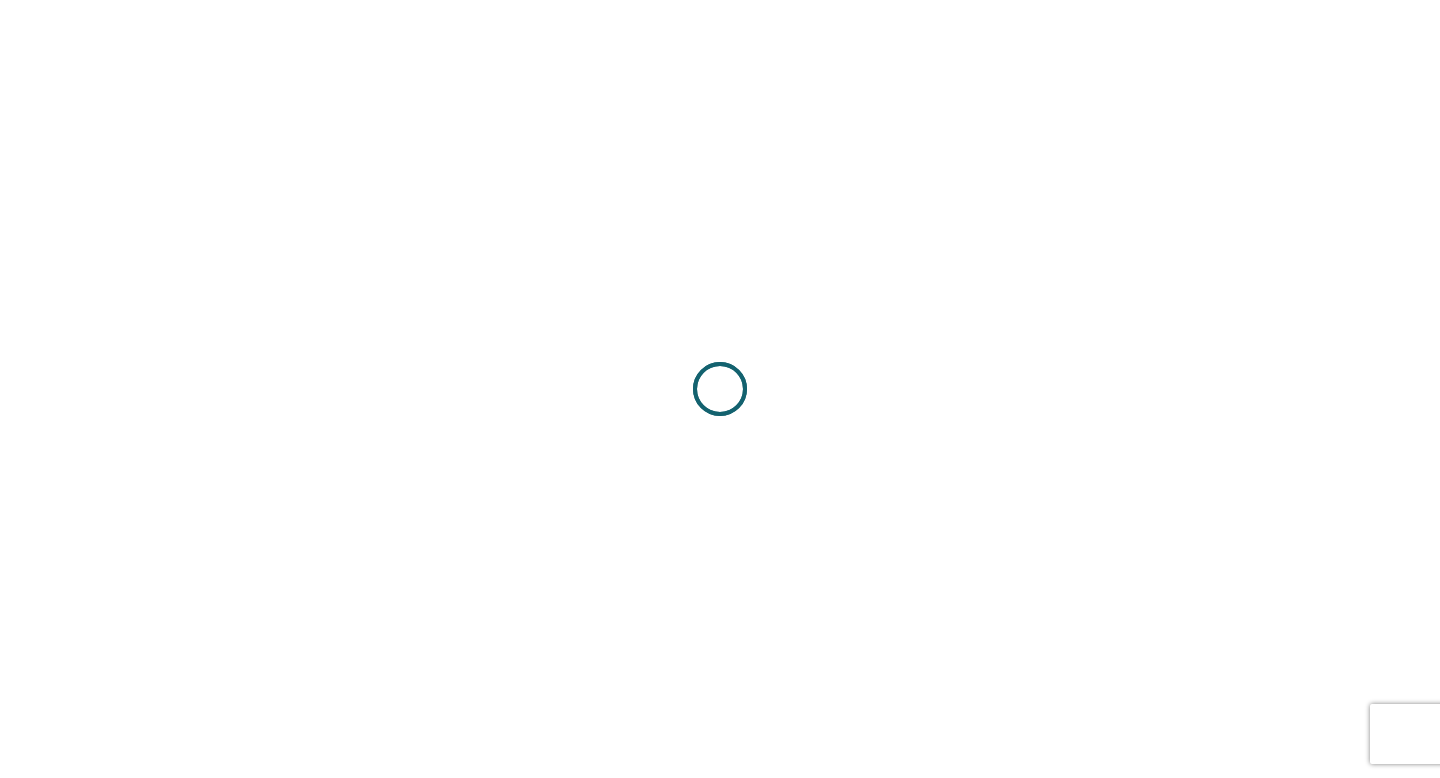 scroll, scrollTop: 0, scrollLeft: 0, axis: both 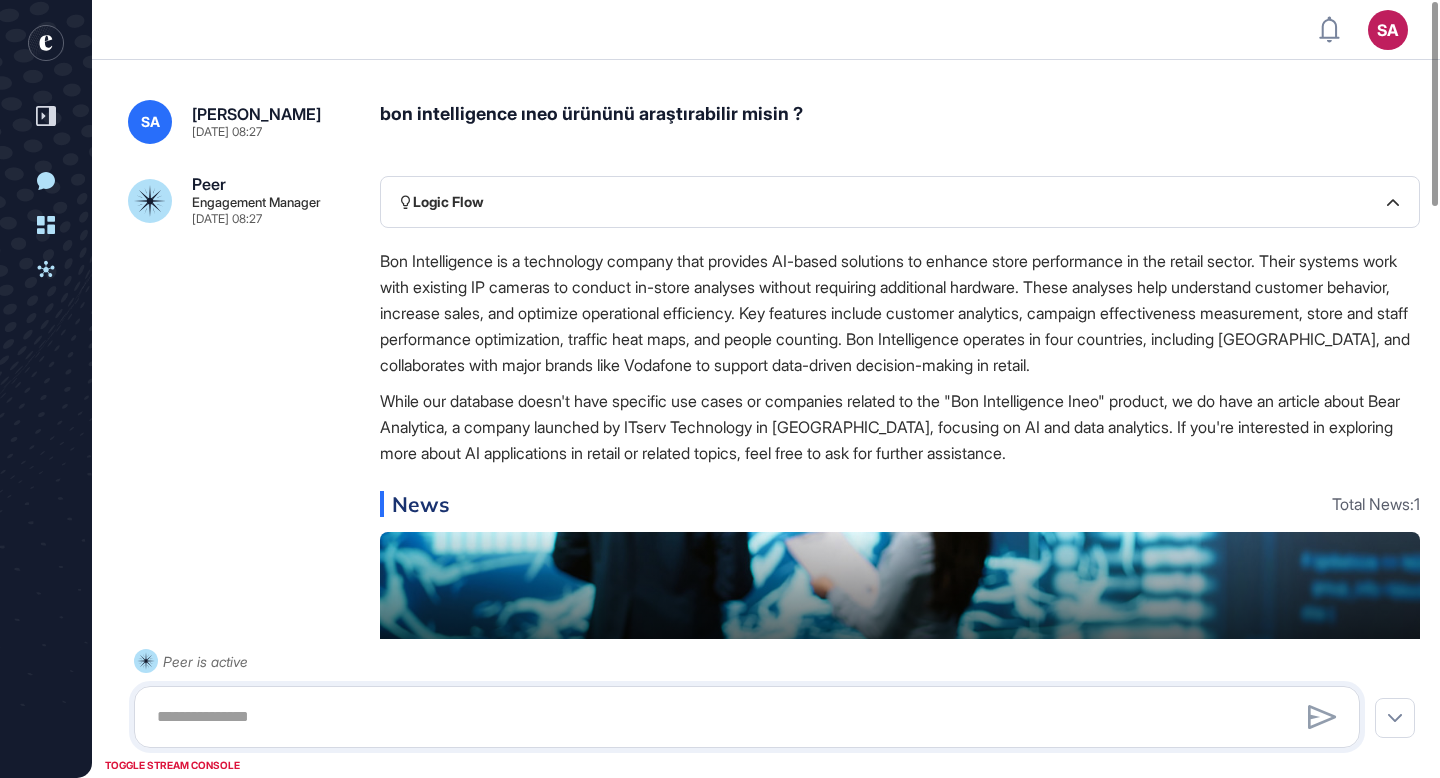 click on "bon intelligence ıneo ürününü araştırabilir misin ?" at bounding box center (900, 122) 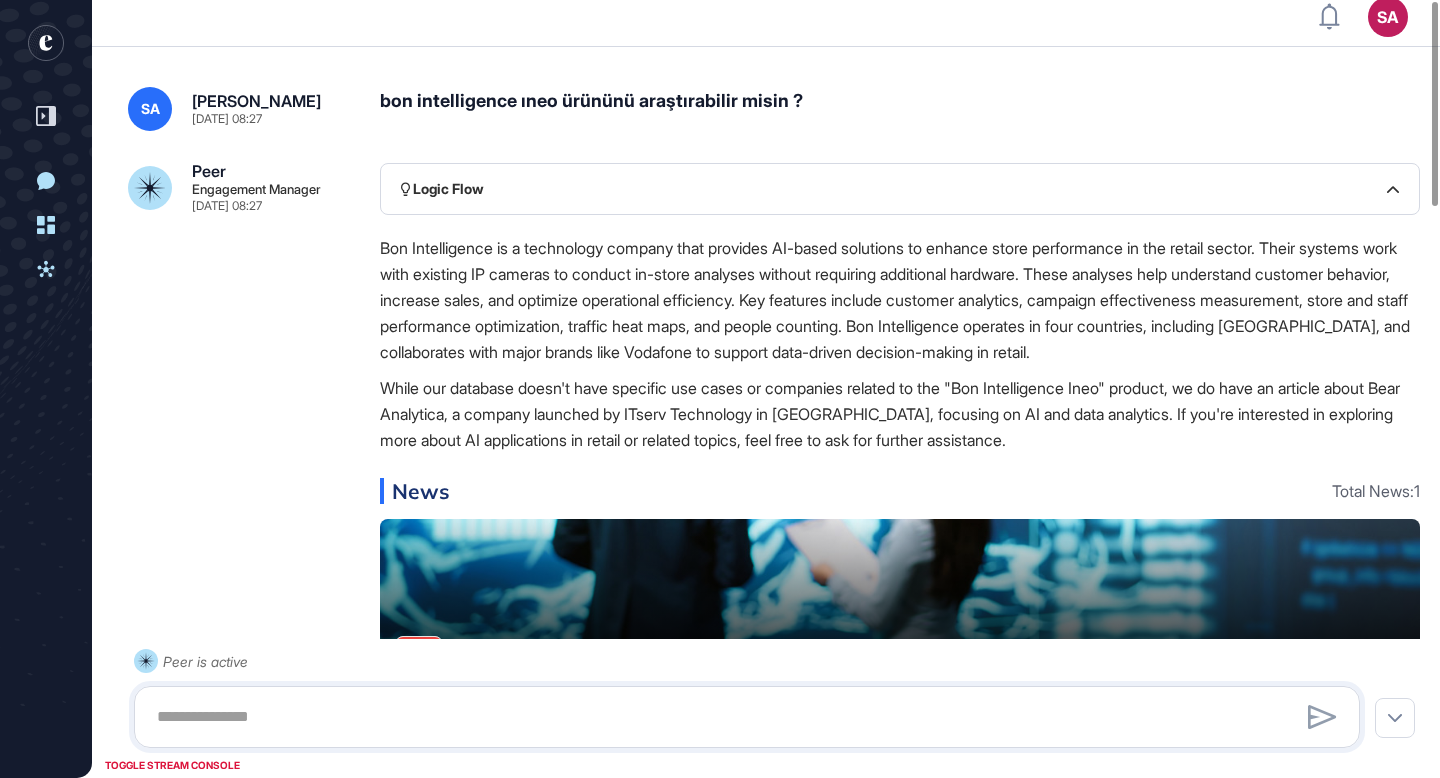 scroll, scrollTop: 0, scrollLeft: 0, axis: both 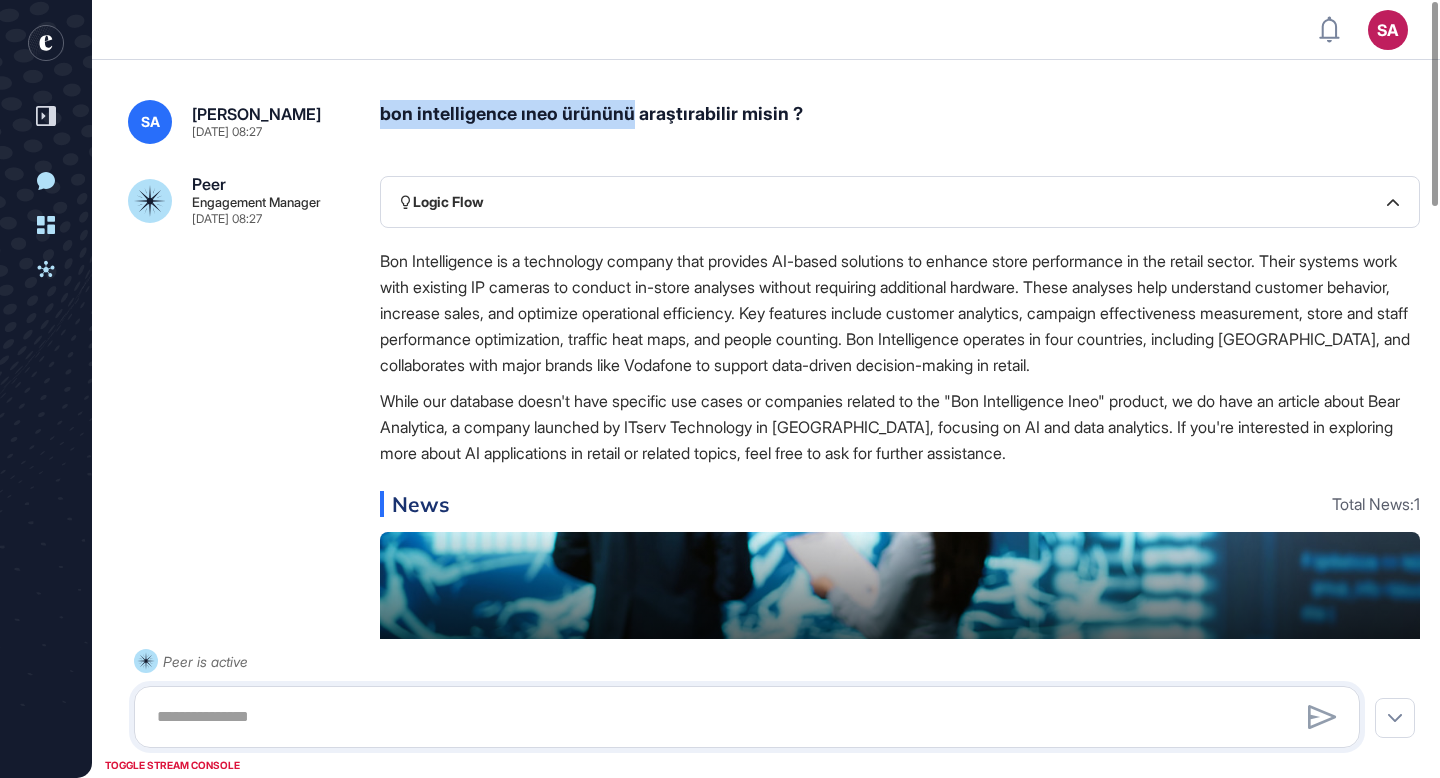 drag, startPoint x: 383, startPoint y: 114, endPoint x: 633, endPoint y: 122, distance: 250.12796 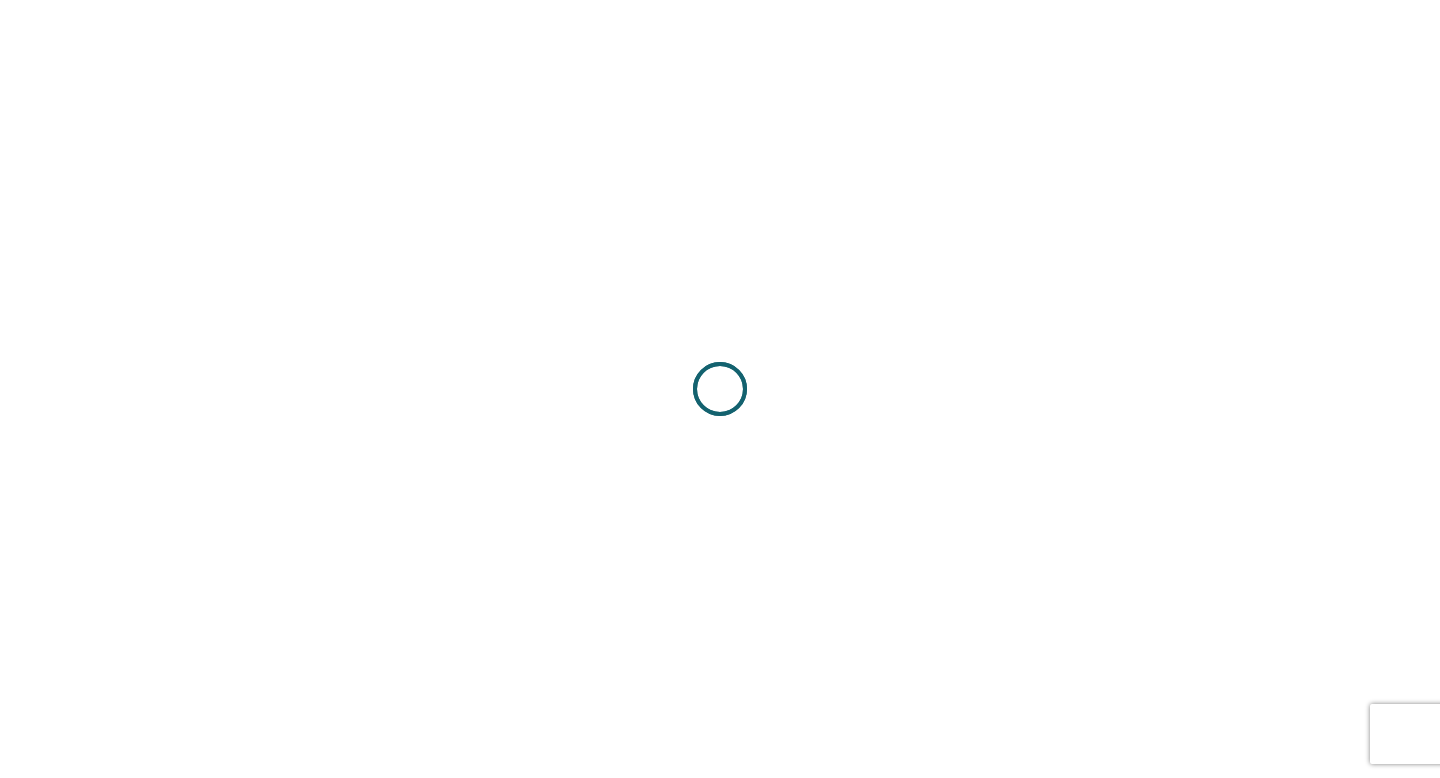 scroll, scrollTop: 0, scrollLeft: 0, axis: both 